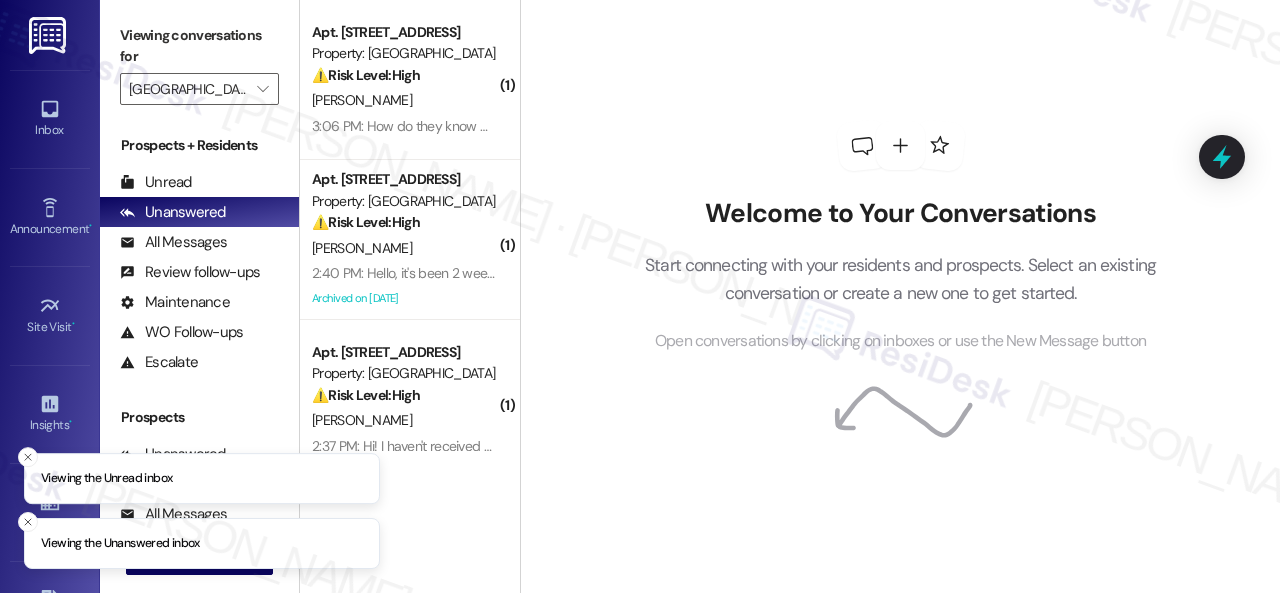scroll, scrollTop: 0, scrollLeft: 0, axis: both 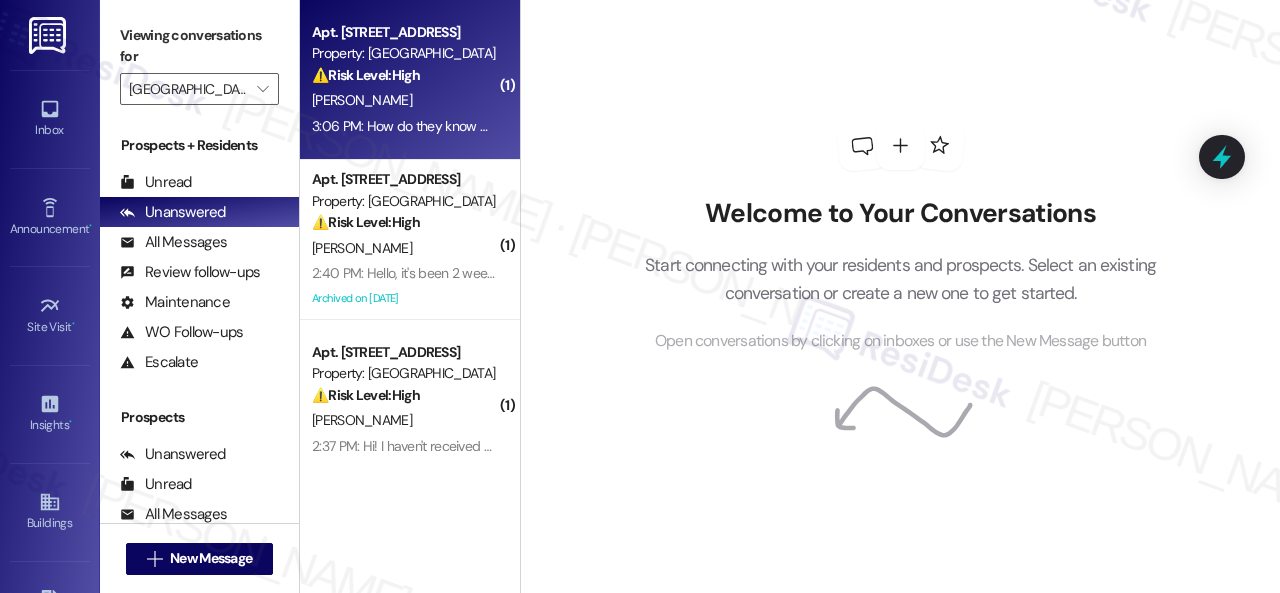 click on "[PERSON_NAME]" at bounding box center [404, 100] 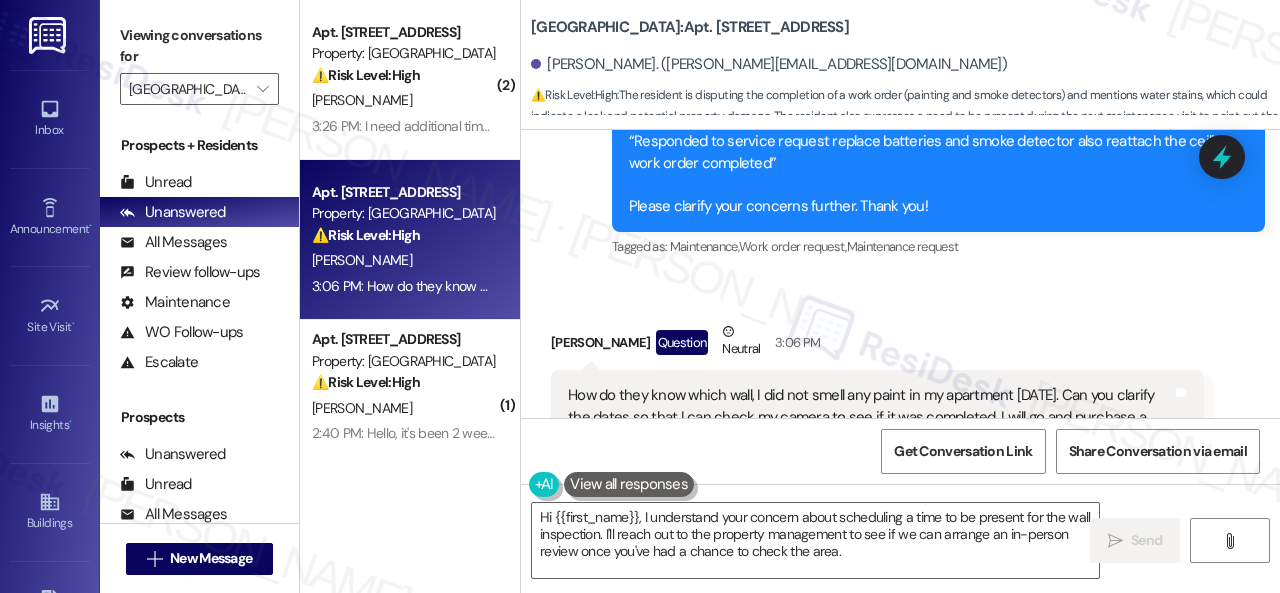 scroll, scrollTop: 24213, scrollLeft: 0, axis: vertical 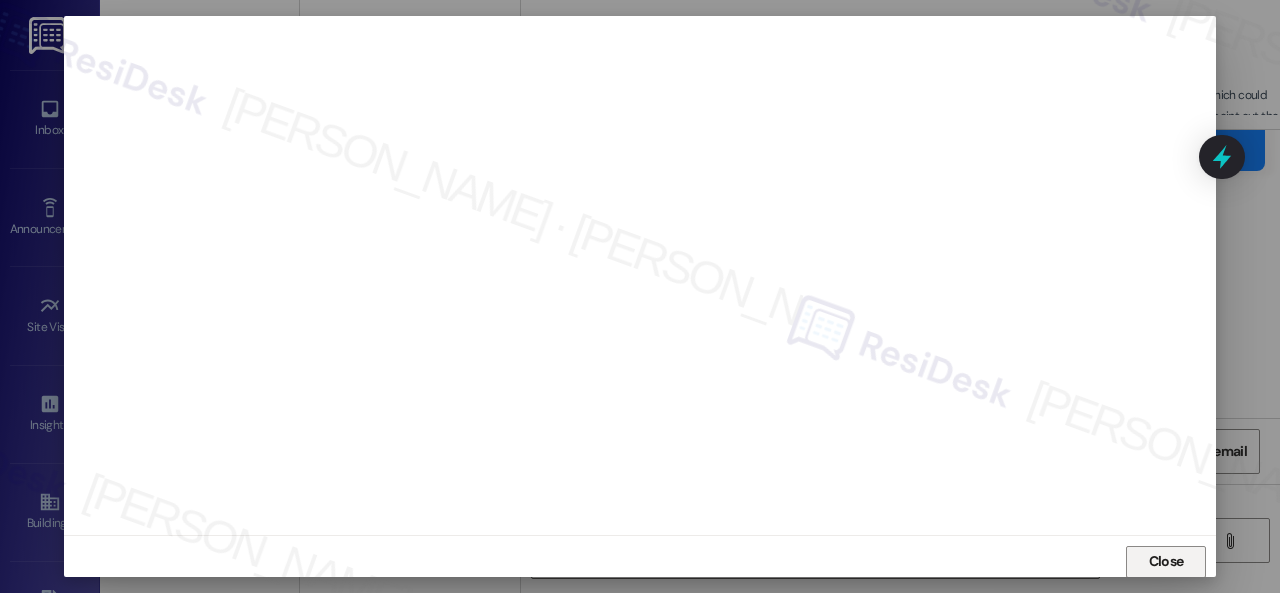 click on "Close" at bounding box center (1166, 561) 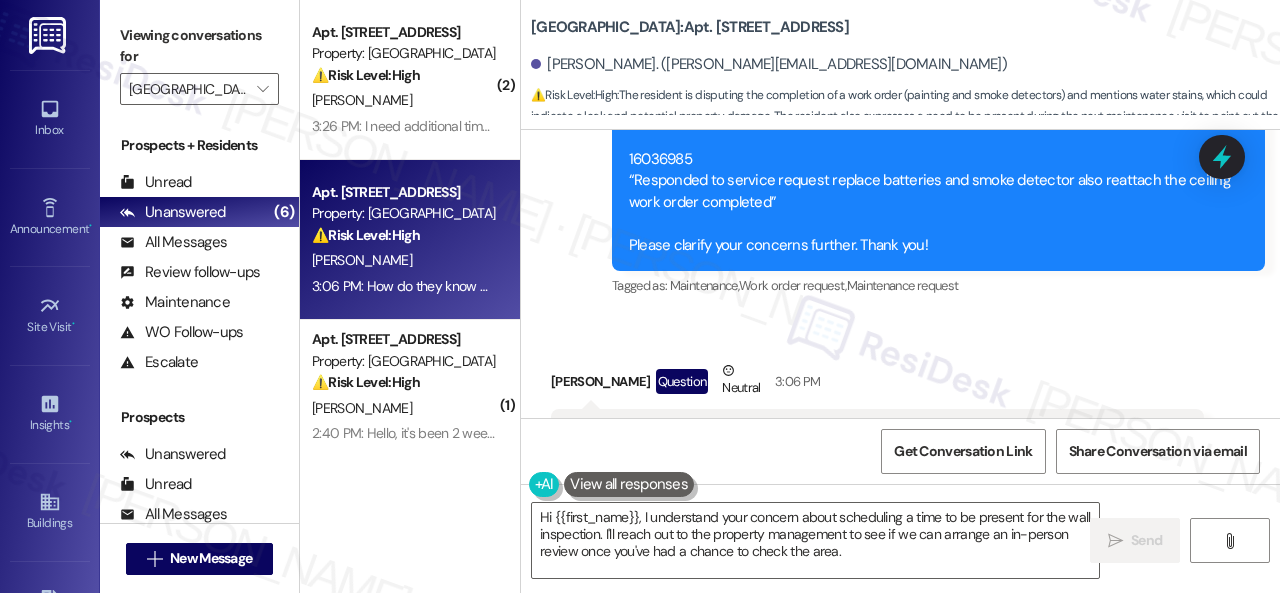 scroll, scrollTop: 24213, scrollLeft: 0, axis: vertical 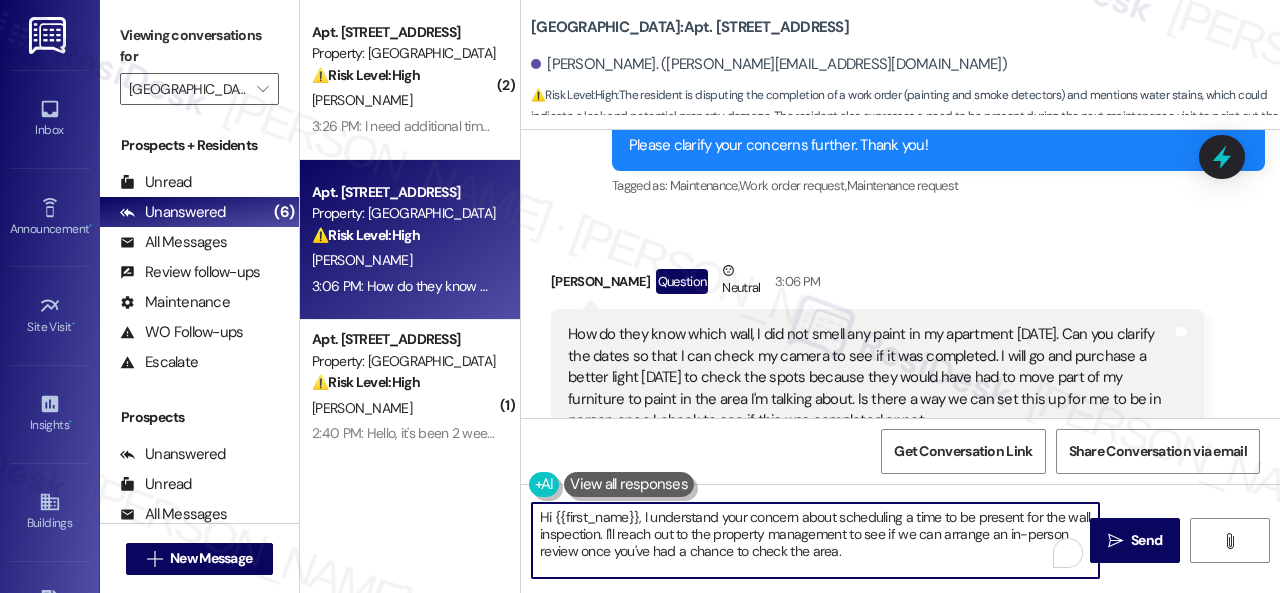 drag, startPoint x: 904, startPoint y: 553, endPoint x: 568, endPoint y: 477, distance: 344.48804 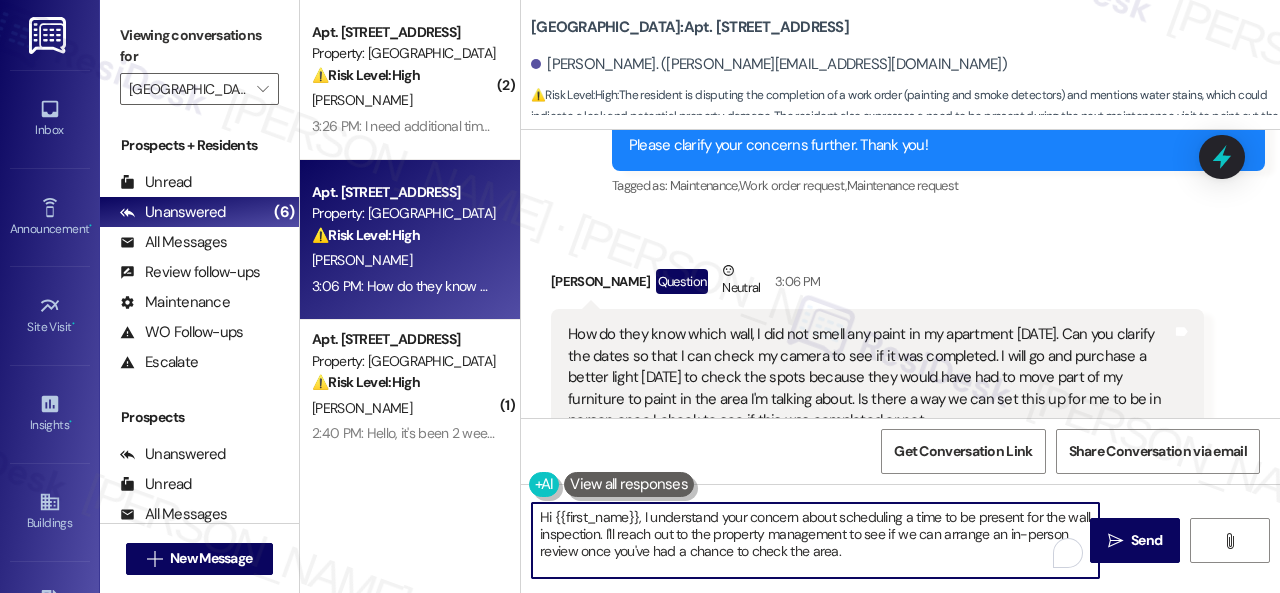 click on "( 2 ) Apt. [STREET_ADDRESS] Property: [GEOGRAPHIC_DATA] ⚠️  Risk Level:  High The resident is requesting additional time to pay rent, indicating a potential financial concern and risk of late payment. [PERSON_NAME] 3:26 PM: I need additional time to provide payment , I have a large payment coming in that will allow me to pay rent in full.  3:26 PM: I need additional time to provide payment , I have a large payment coming in that will allow me to pay rent in full.  Apt. [STREET_ADDRESS] Property: [GEOGRAPHIC_DATA] ⚠️  Risk Level:  High The resident is disputing the completion of a work order (painting and smoke detectors) and mentions water stains, which could indicate a leak and potential property damage. The resident also expresses a need to be present during the next maintenance visit to point out the specific areas of concern. This indicates a need for clarification and potential urgent maintenance. [PERSON_NAME] ( 1 ) Apt. 0306, [STREET_ADDRESS] ⚠️  Risk Level:  High" at bounding box center [790, 296] 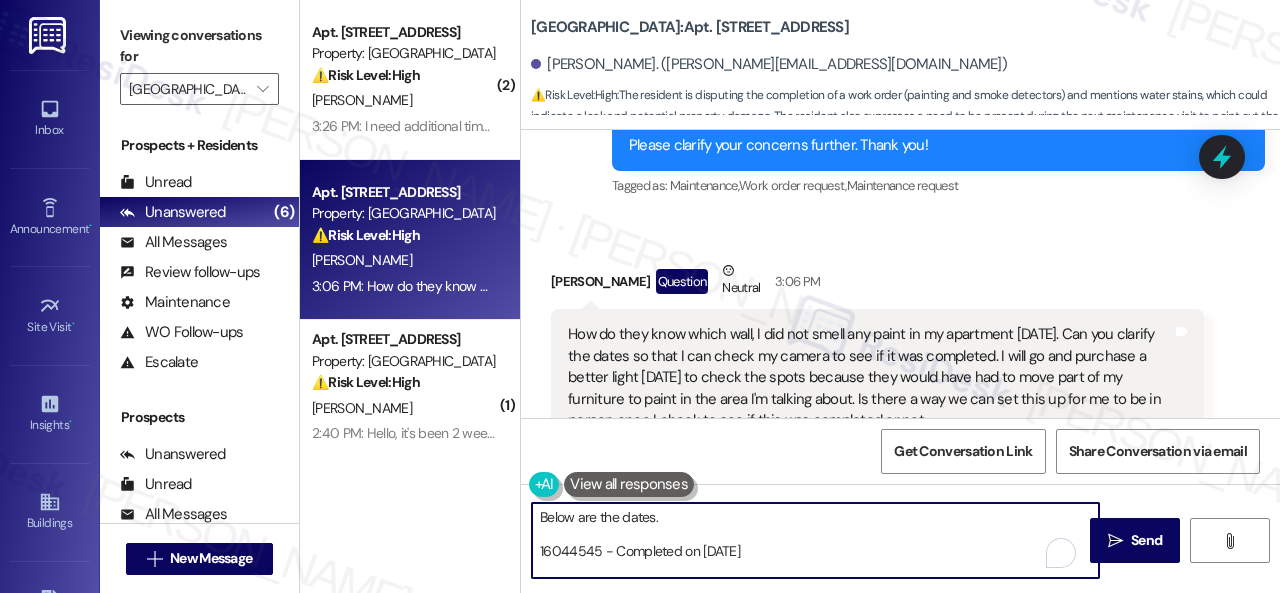 scroll, scrollTop: 14, scrollLeft: 0, axis: vertical 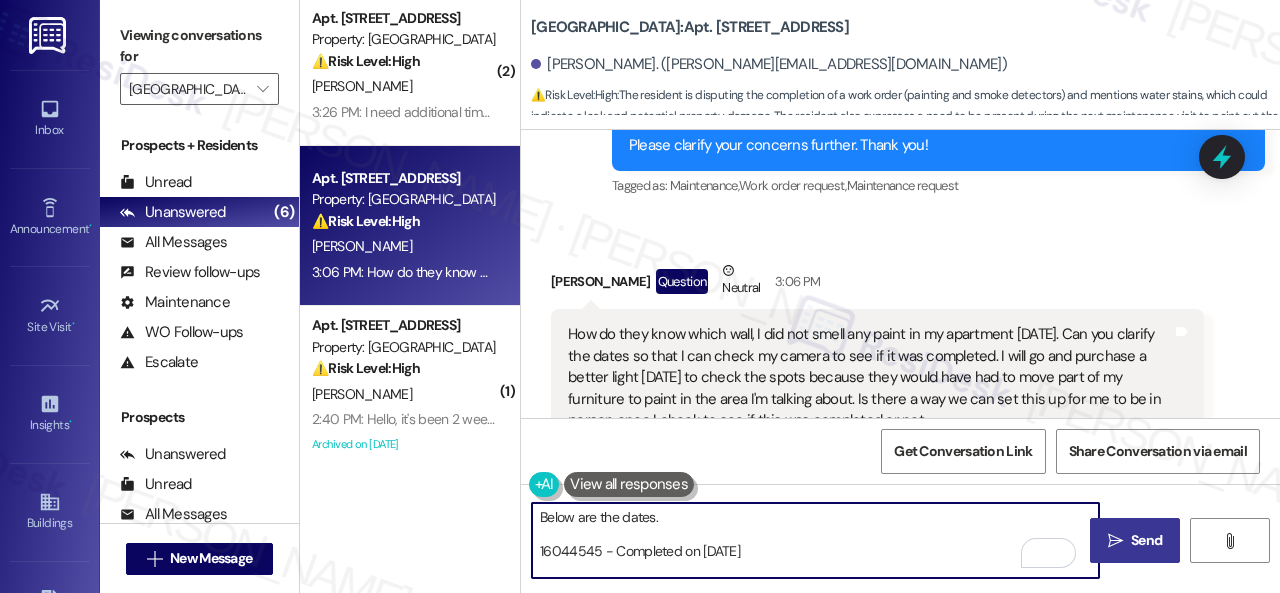 type on "Below are the dates.
16044545 - Completed on [DATE]
16036985 - Completed on [DATE]
Feel free to go to the office if you want to speak with the staff in person regarding the work orders. Thank you!" 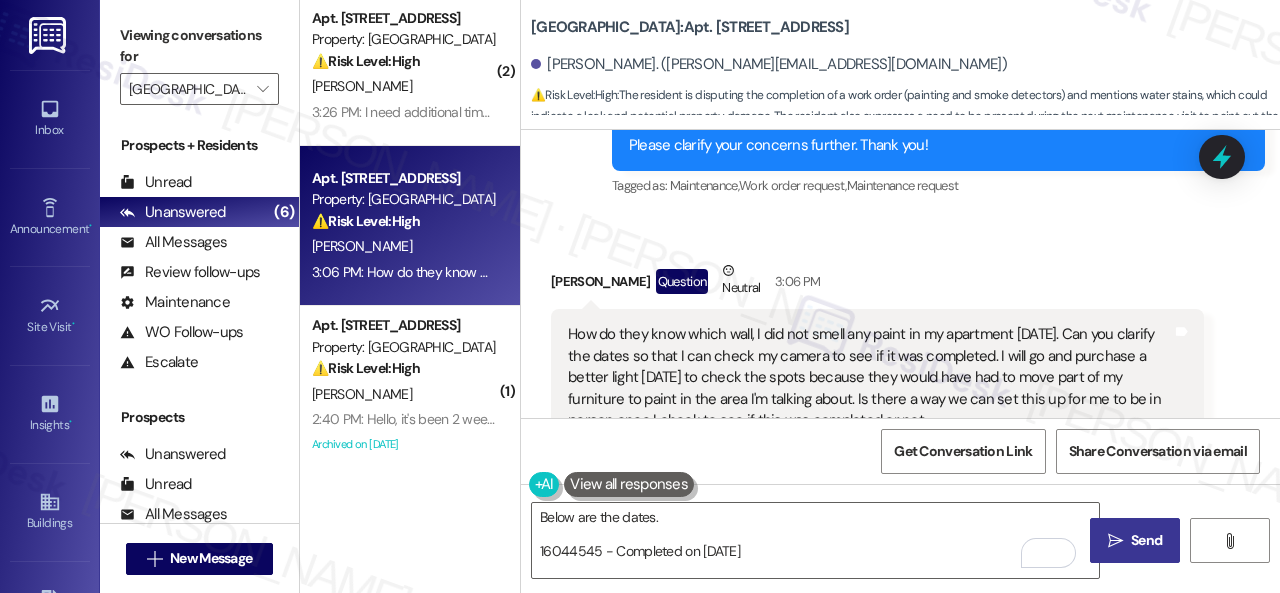 click on "" at bounding box center (1115, 541) 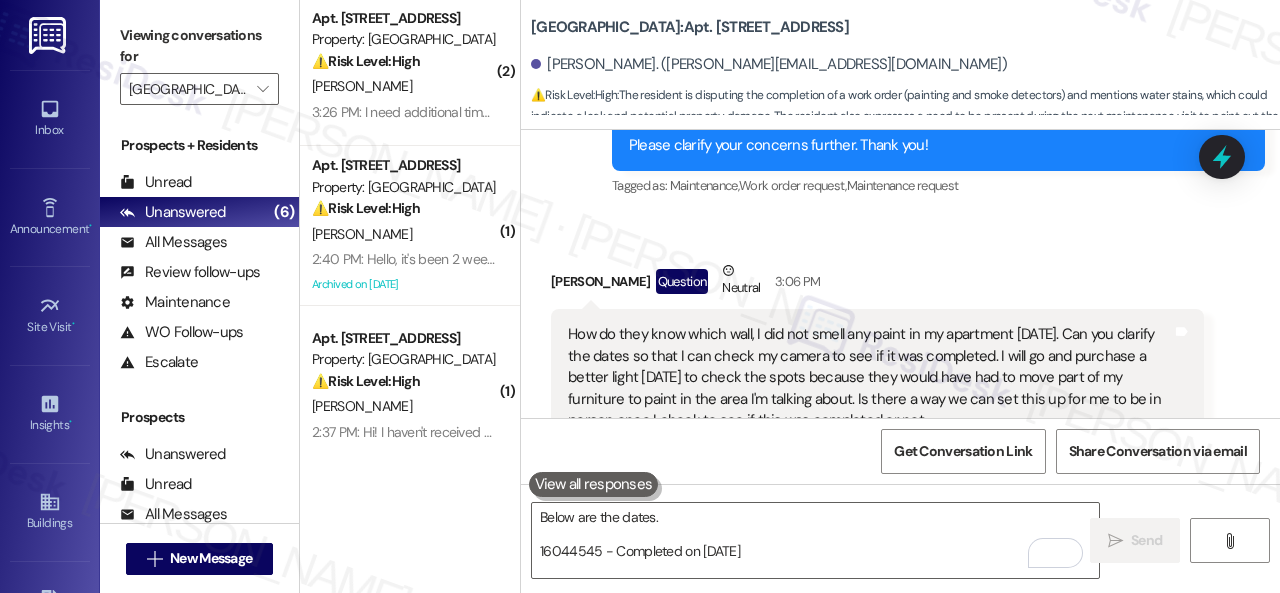 scroll, scrollTop: 24513, scrollLeft: 0, axis: vertical 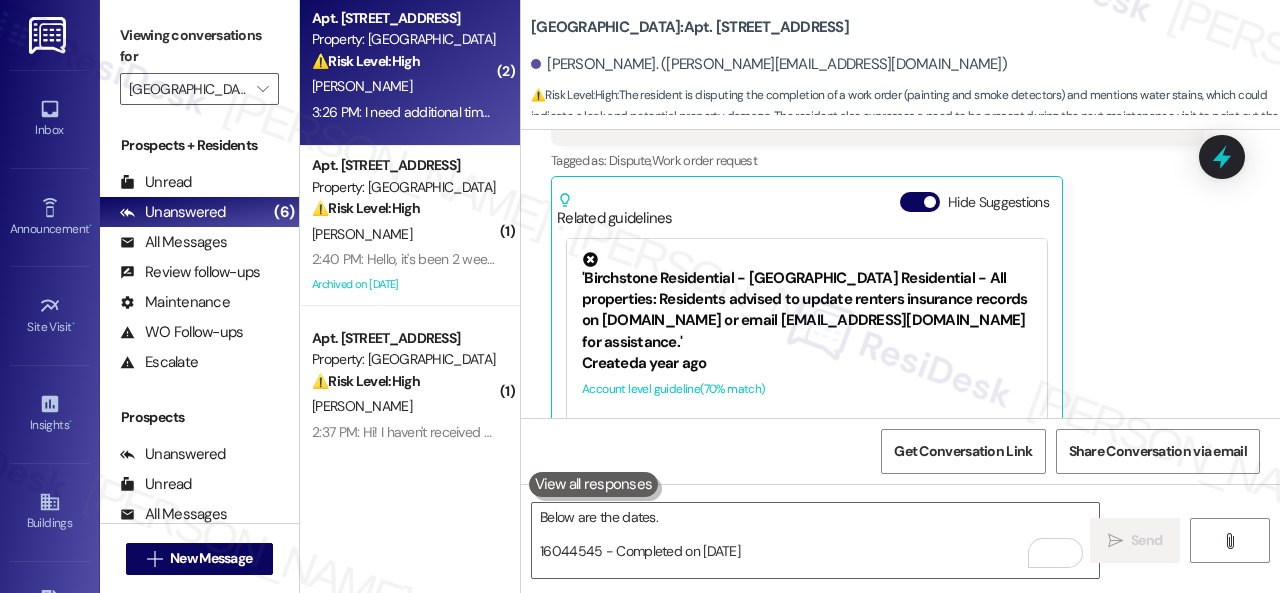 click on "[PERSON_NAME]" at bounding box center (404, 86) 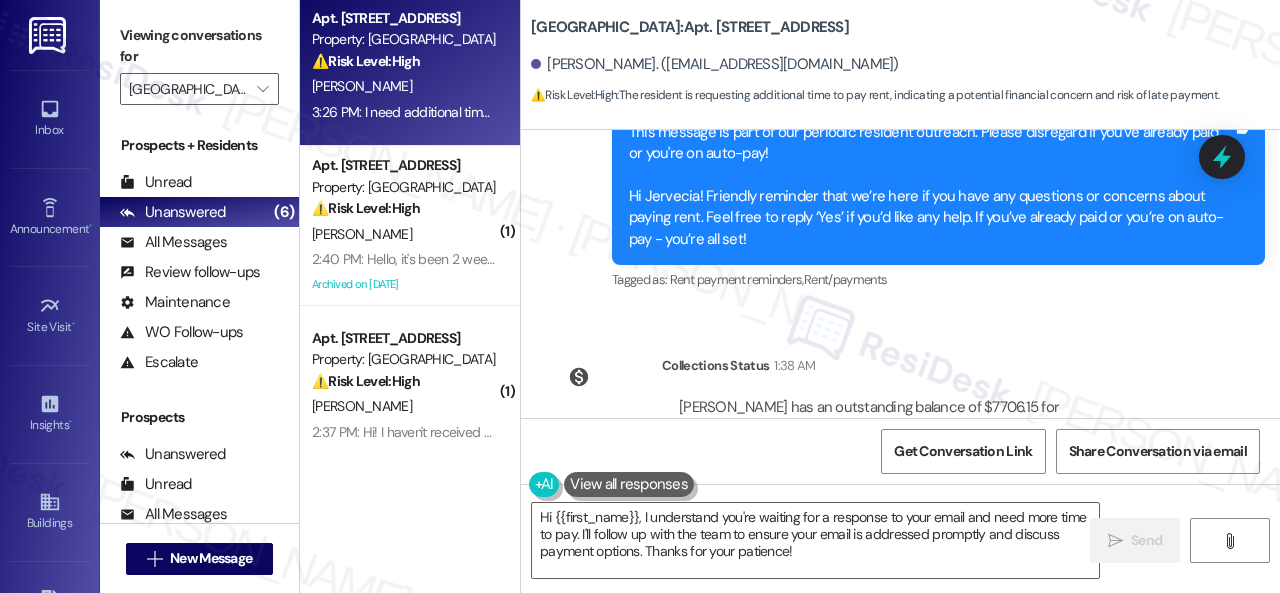 scroll, scrollTop: 16869, scrollLeft: 0, axis: vertical 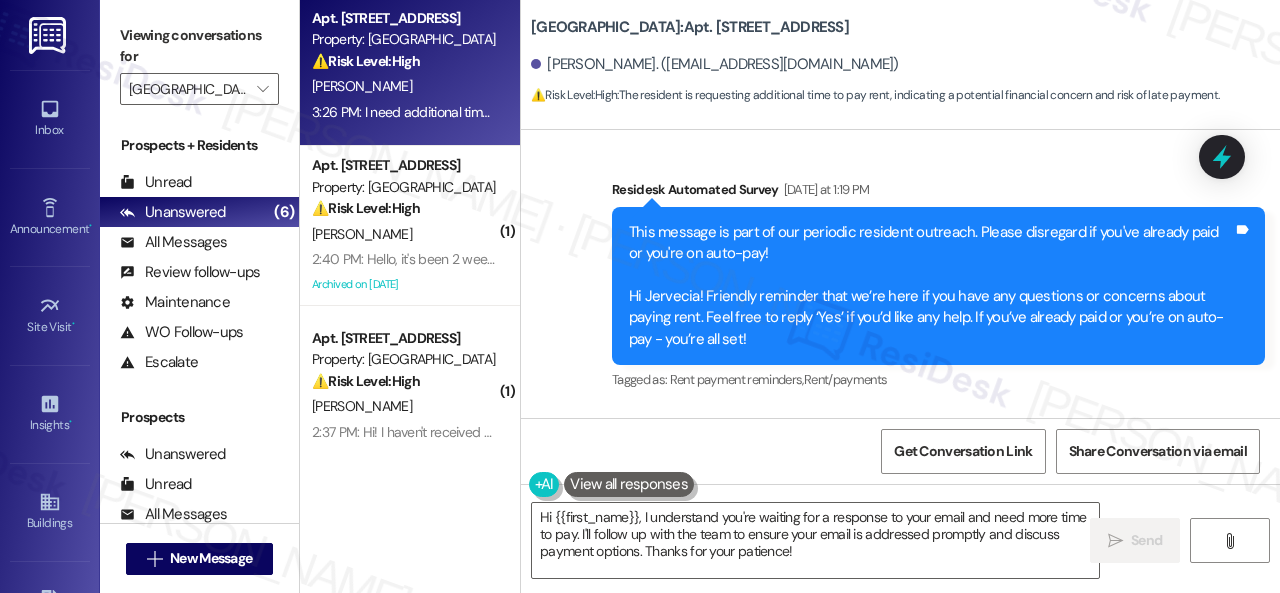 click on "WO Lease started [DATE] 7:00 PM Show details Survey, sent via SMS Residesk Automated Survey [DATE] 12:34 PM Hi Jervecia, how are you? A friendly reminder that your rent is due and your current balance is $713.19. You may also be assessed a late fee. Please let us know if you have any questions! If you've already paid, thank you for your patience! (You can always reply STOP to opt out of future messages) Tags and notes Tagged as:   Delinquent payment reminders Click to highlight conversations about Delinquent payment reminders Received via SMS [PERSON_NAME] [DATE] 12:34 PM I do not owe that. My concession has not been applied in a timely manner now you have added a late fee  Tags and notes Tagged as:   Billing discrepancy ,  Click to highlight conversations about Billing discrepancy Additional charges ,  Click to highlight conversations about Additional charges Dispute ,  Click to highlight conversations about Dispute Rent/payments  Related guidelines Show suggestions 12:34 PM" at bounding box center (900, 274) 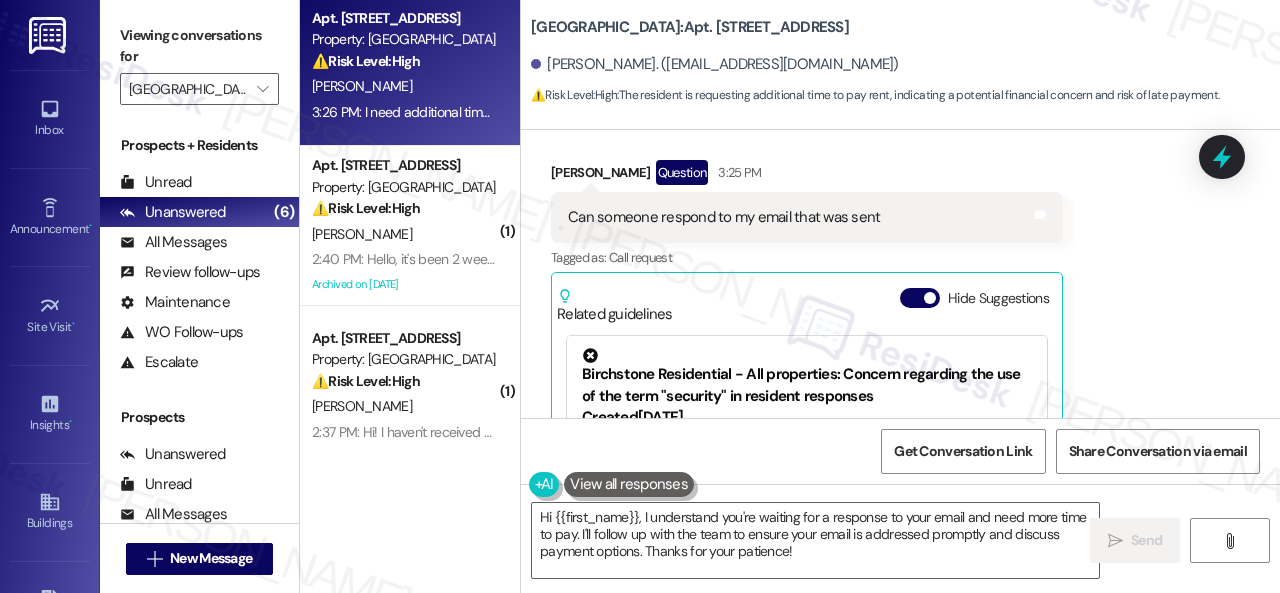 scroll, scrollTop: 60, scrollLeft: 0, axis: vertical 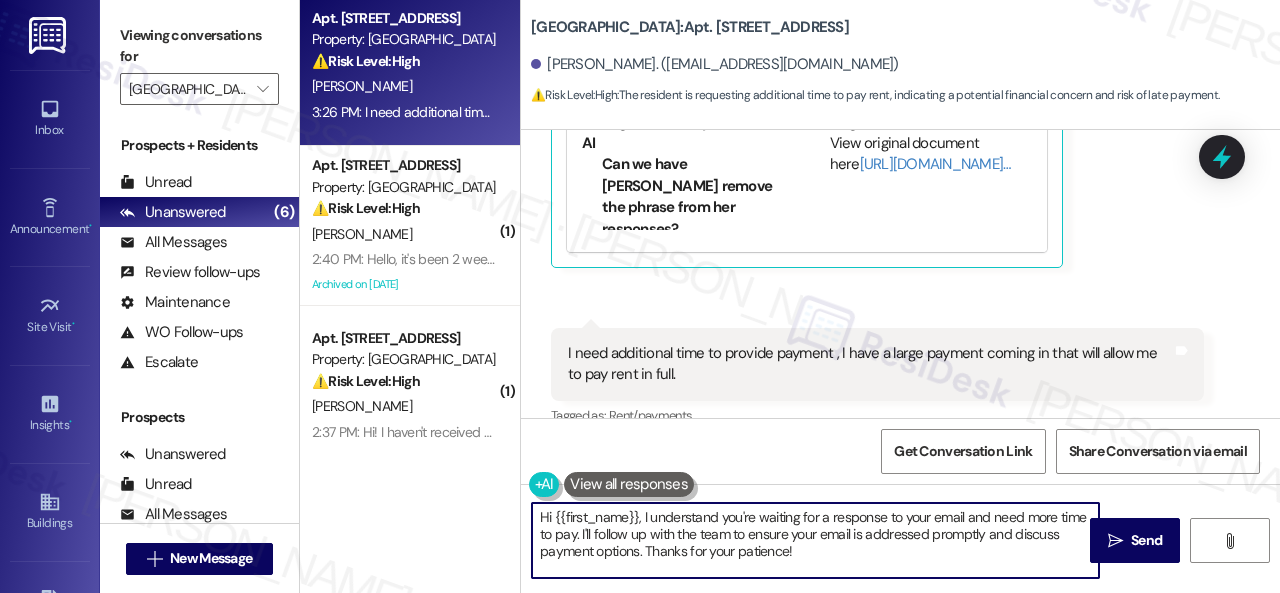drag, startPoint x: 827, startPoint y: 563, endPoint x: 469, endPoint y: 465, distance: 371.1711 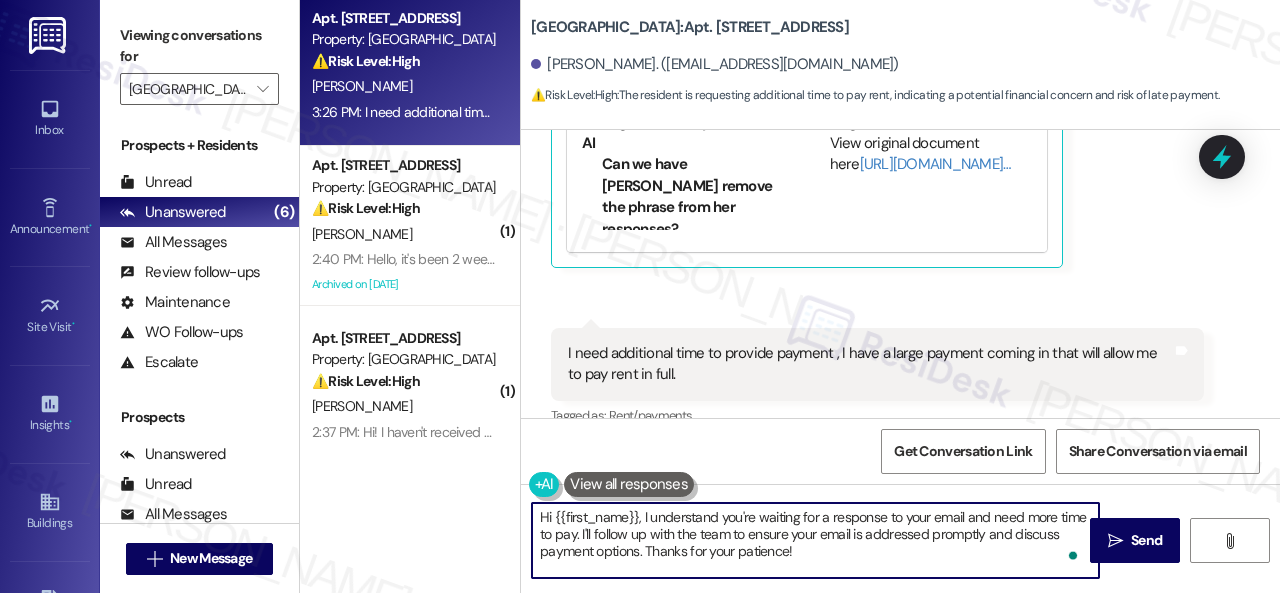 paste on "Thanks for keeping us in the loop about your rent payment plan! I understand things can get a little hectic." 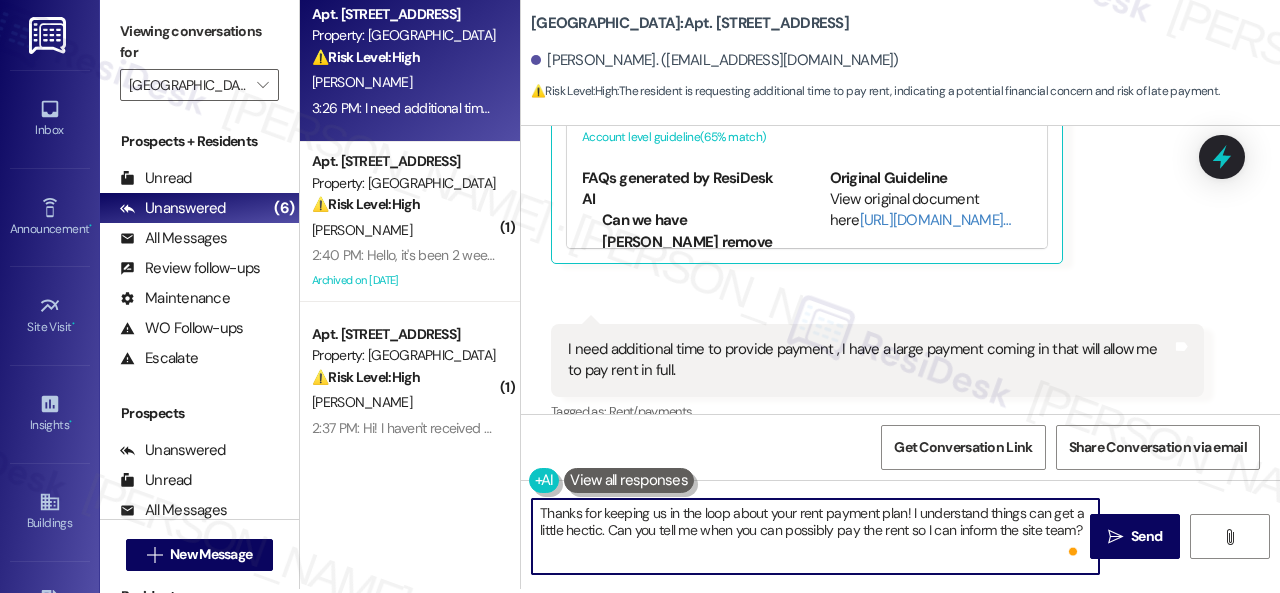 scroll, scrollTop: 6, scrollLeft: 0, axis: vertical 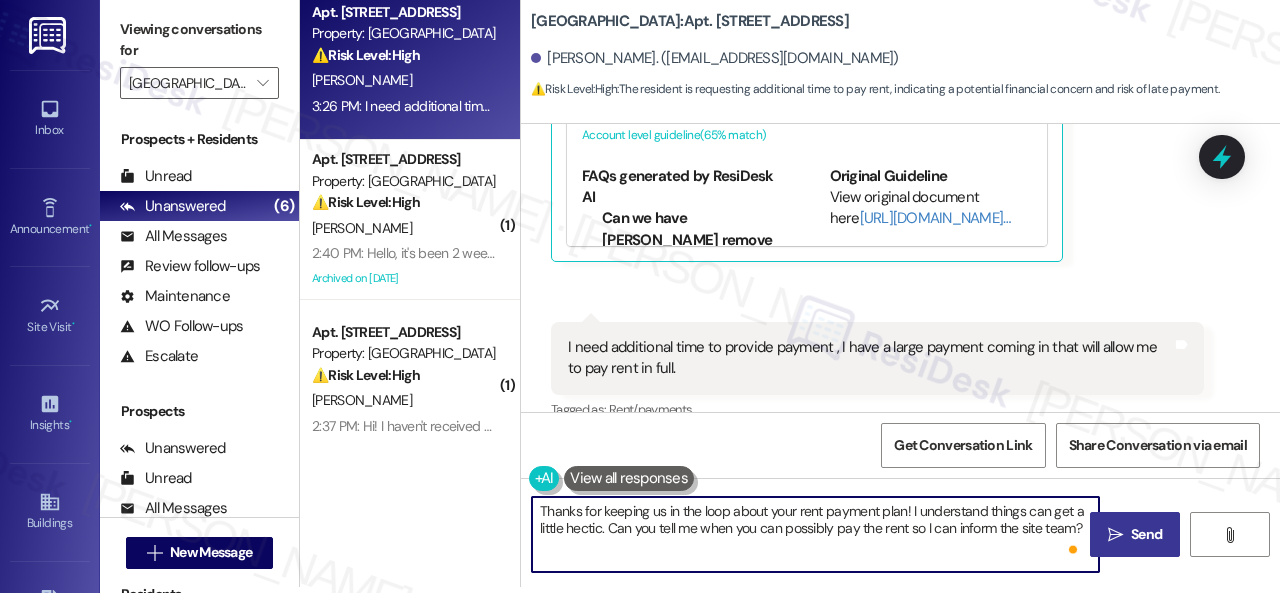 type on "Thanks for keeping us in the loop about your rent payment plan! I understand things can get a little hectic. Can you tell me when you can possibly pay the rent so I can inform the site team?" 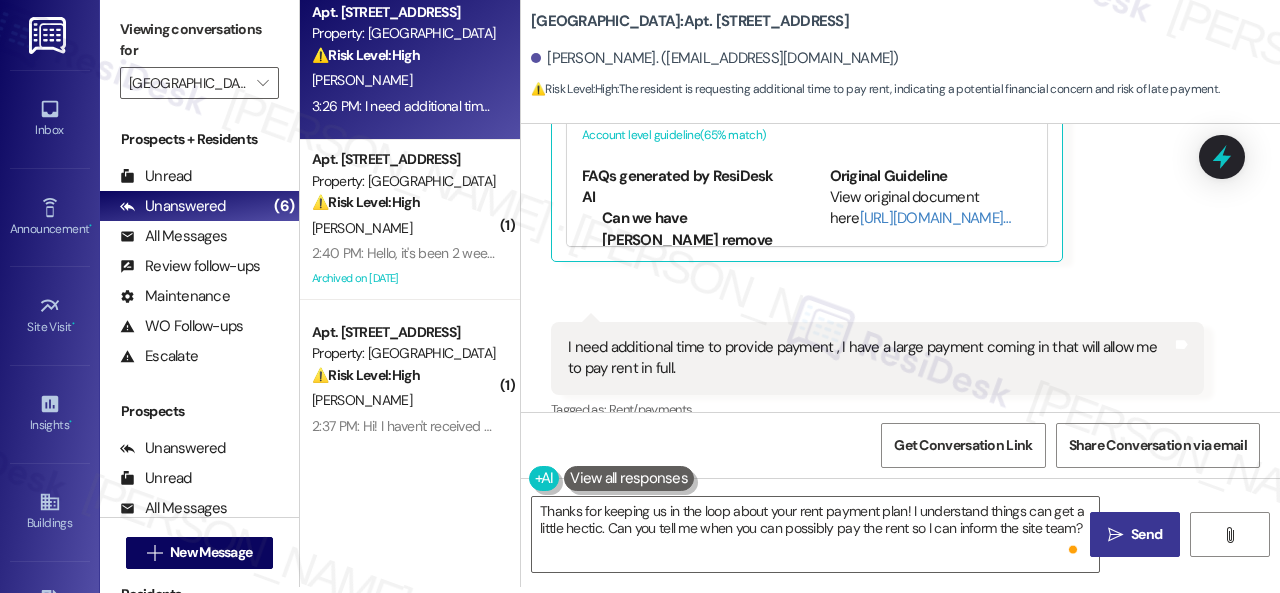 click on " Send" at bounding box center (1135, 534) 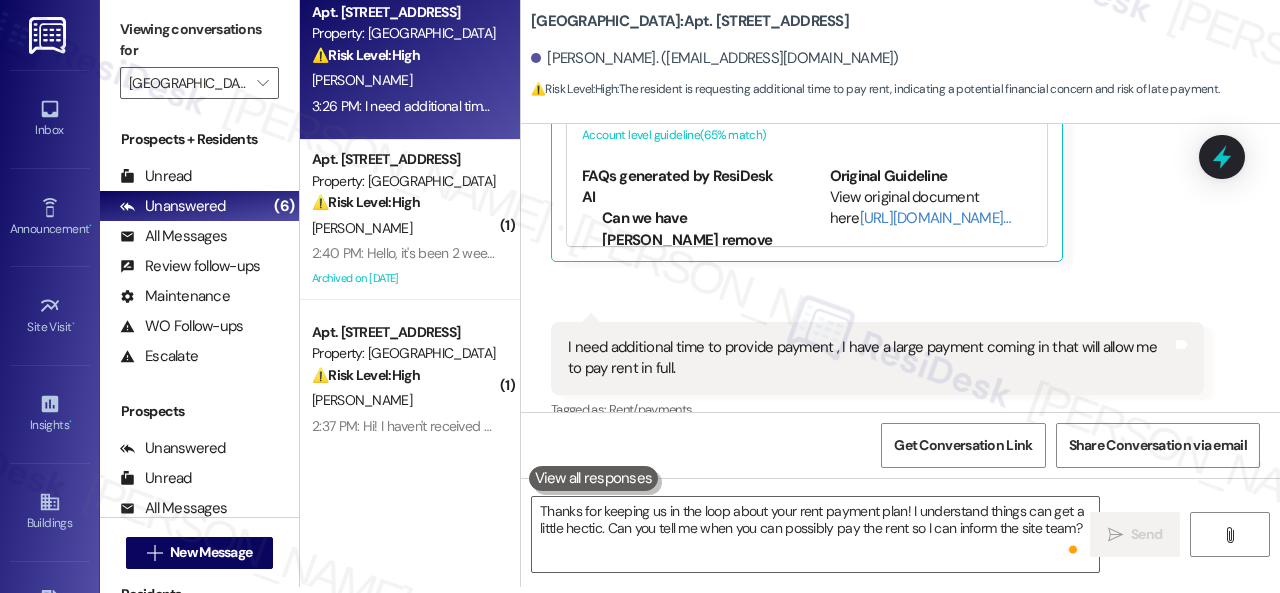 scroll, scrollTop: 0, scrollLeft: 0, axis: both 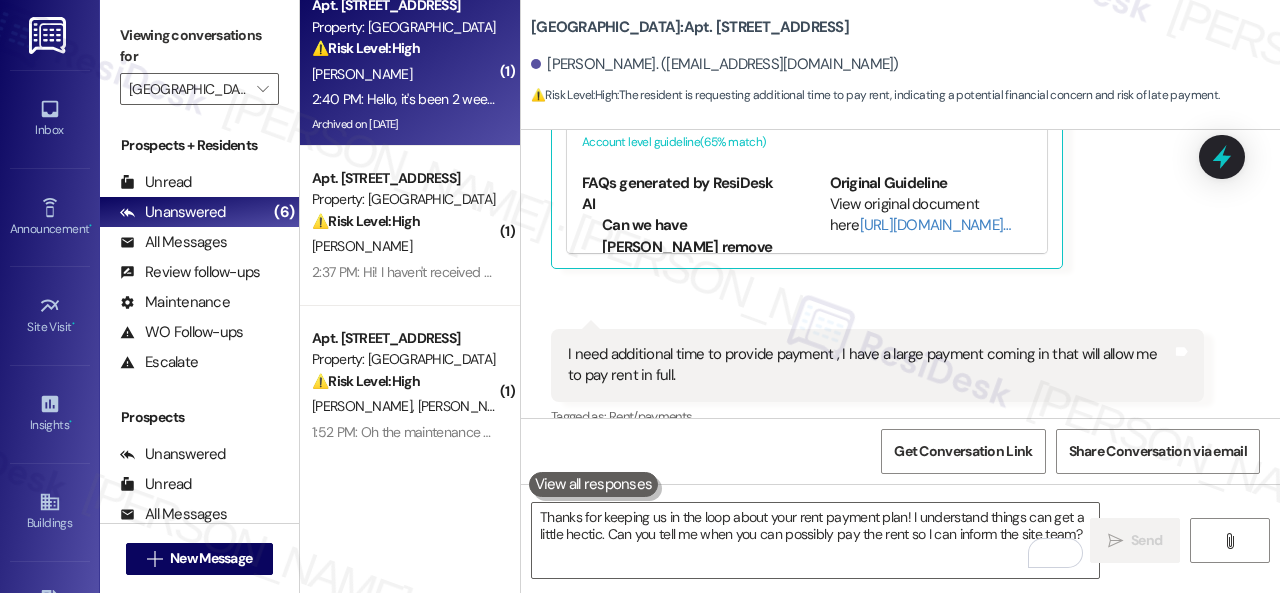 click on "⚠️  Risk Level:  High The resident reports being without air conditioning for two weeks and requests a rent reduction due to the inconvenience. This constitutes an urgent maintenance issue affecting habitability and a financial concern (rent reduction request)." at bounding box center [404, 48] 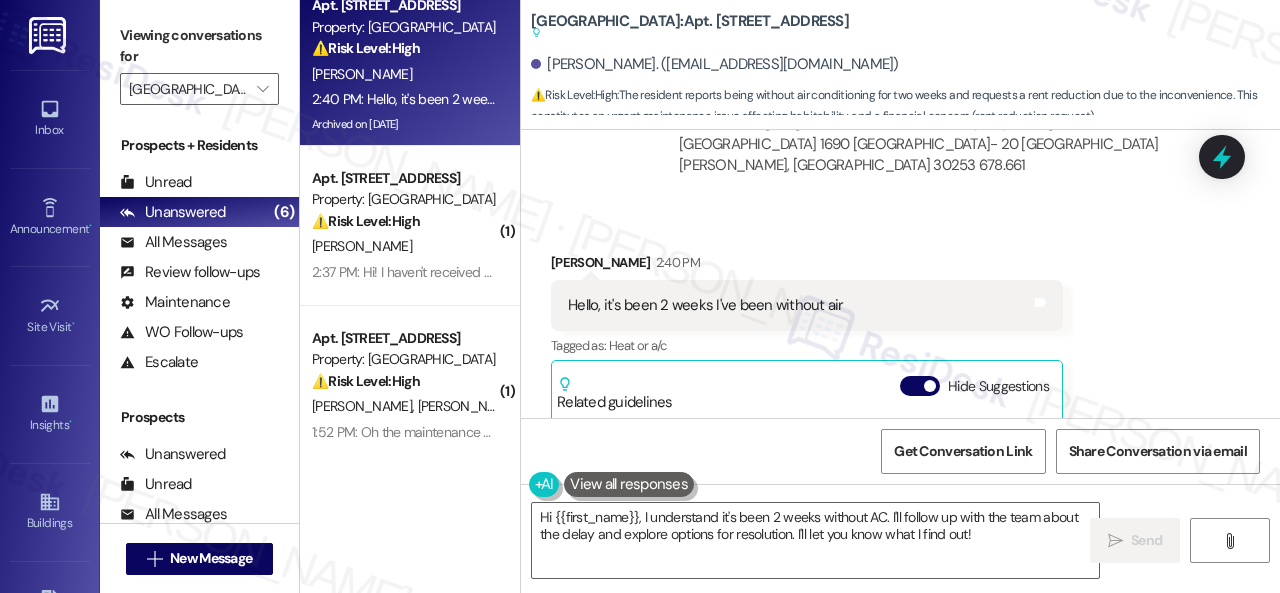 scroll, scrollTop: 32109, scrollLeft: 0, axis: vertical 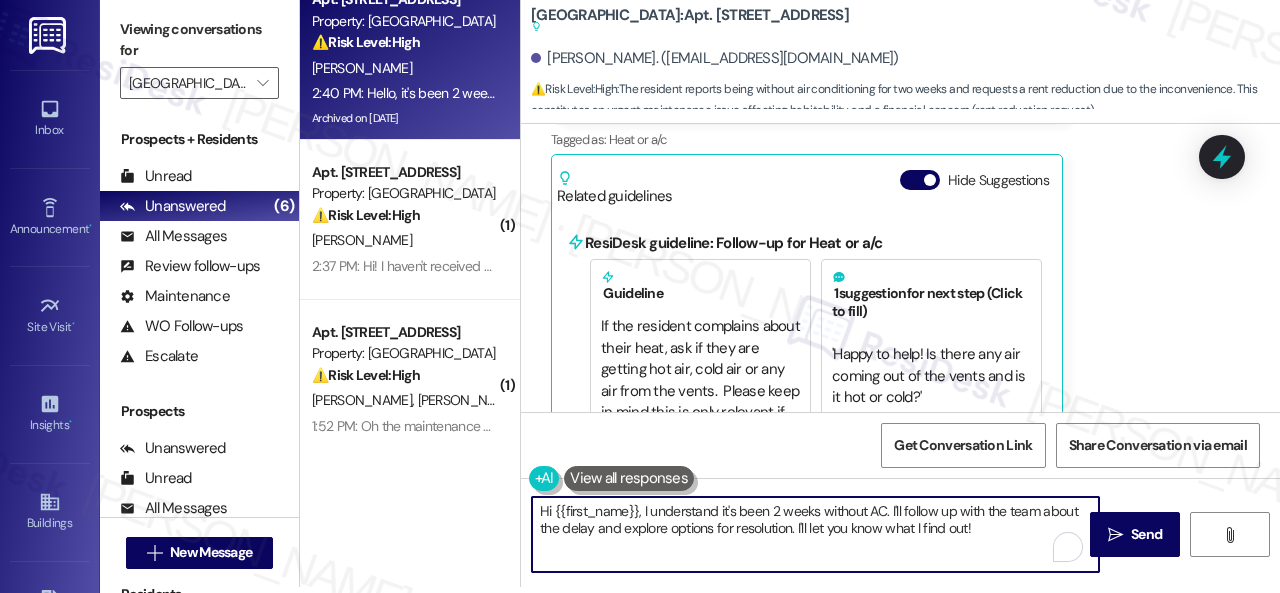 drag, startPoint x: 644, startPoint y: 511, endPoint x: 984, endPoint y: 545, distance: 341.69577 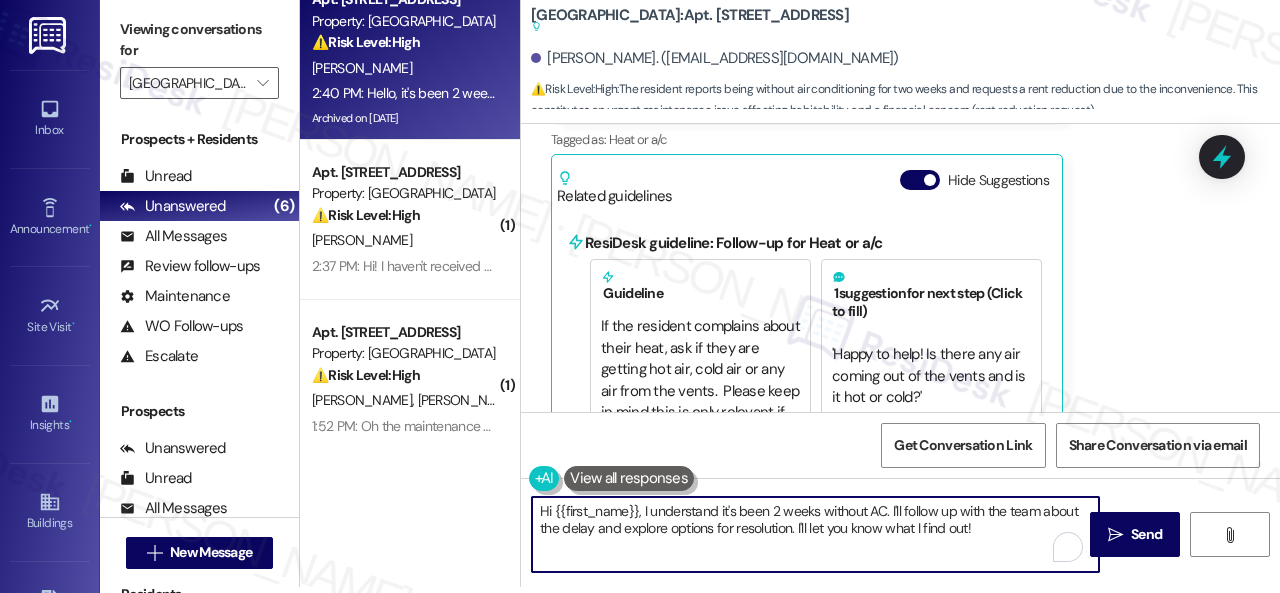 click on "Hi {{first_name}}, I understand it's been 2 weeks without AC. I'll follow up with the team about the delay and explore options for resolution. I'll let you know what I find out!" at bounding box center (815, 534) 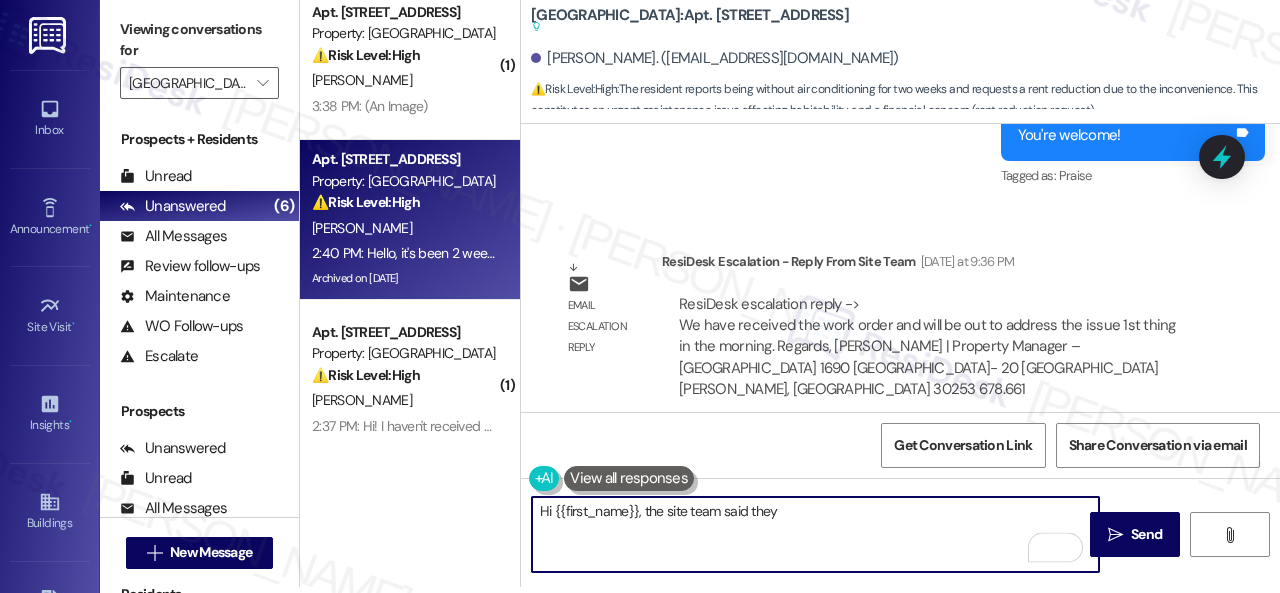 scroll, scrollTop: 31709, scrollLeft: 0, axis: vertical 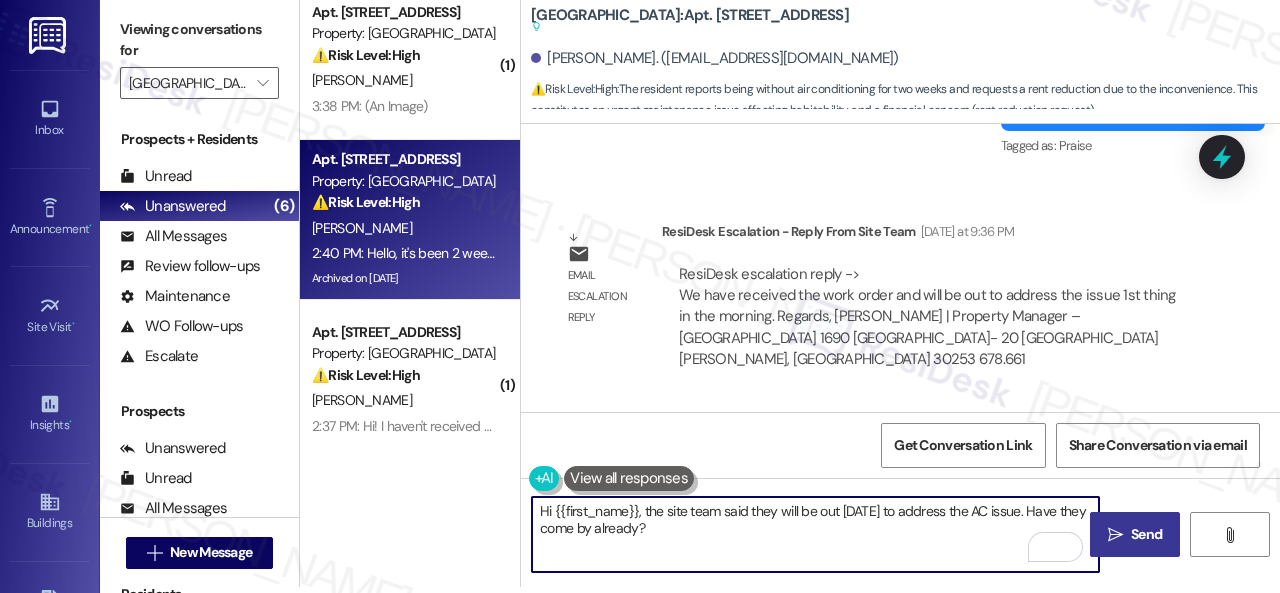 type on "Hi {{first_name}}, the site team said they will be out [DATE] to address the AC issue. Have they come by already?" 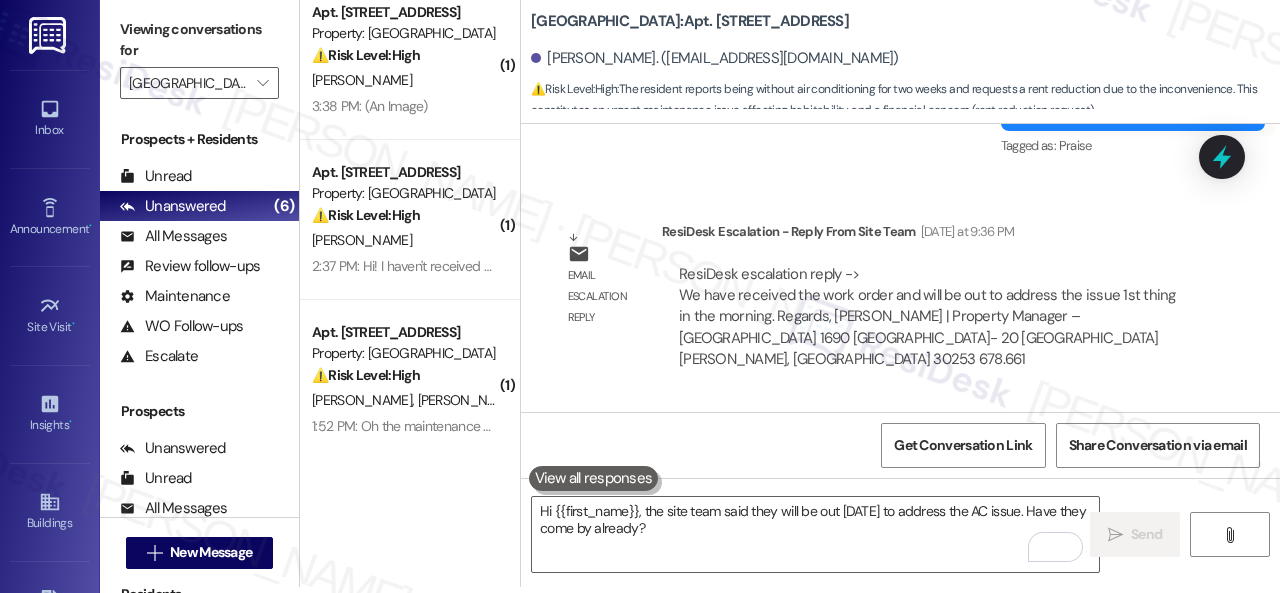scroll, scrollTop: 0, scrollLeft: 0, axis: both 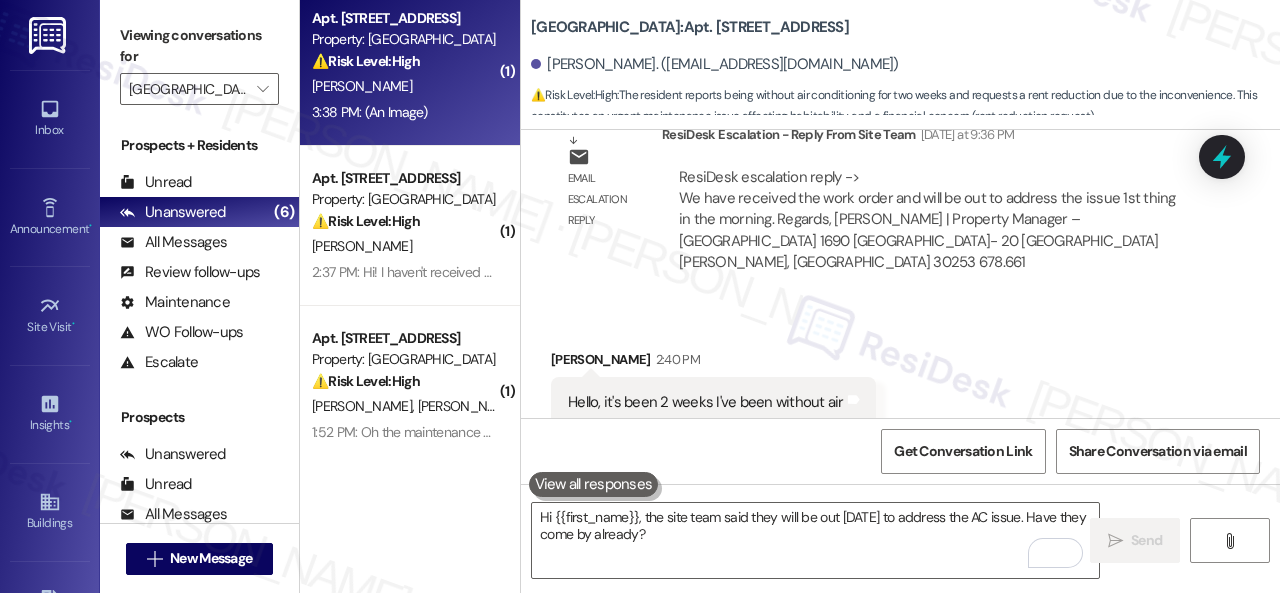 click on "[PERSON_NAME]" at bounding box center [404, 86] 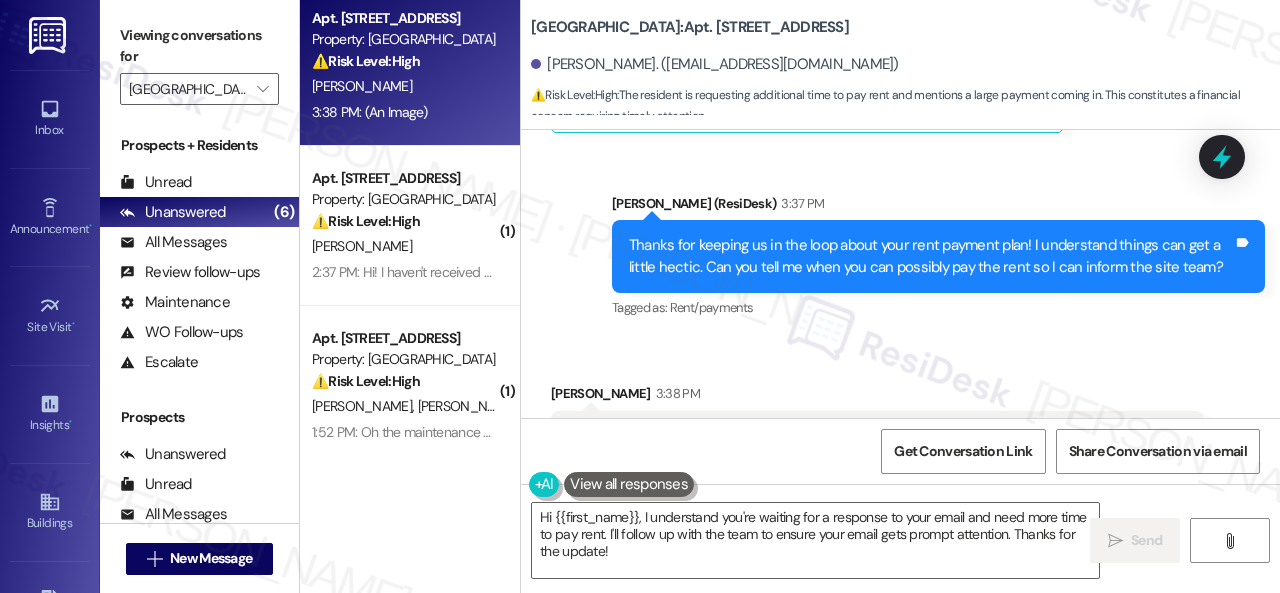 scroll, scrollTop: 17759, scrollLeft: 0, axis: vertical 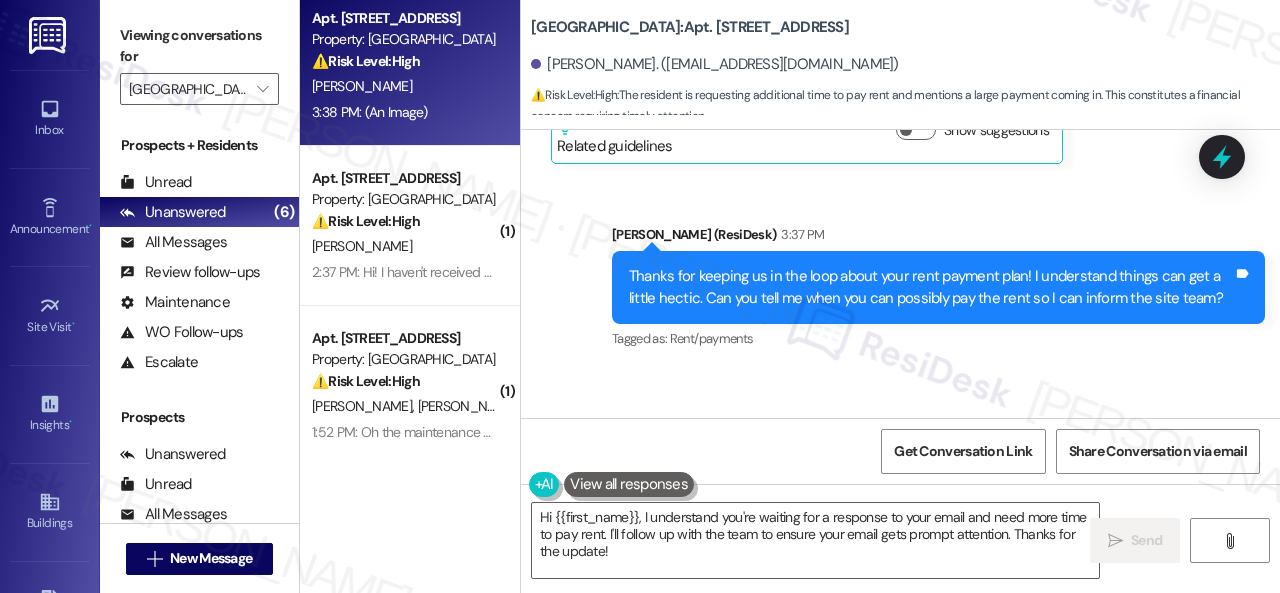 click on "Received via SMS [PERSON_NAME] 3:38 PM [DATE] is my expected deposit date PNG  attachment ResiDesk found written details in this image   See details The resident sent an email about a Delta Vacations group agreement, showing a commission breakdown totaling $12,846.93.
Download   (Click to zoom) Tags and notes Tagged as:   Deposit Click to highlight conversations about Deposit  Related guidelines Hide Suggestions Birchstone Residential - Birchstone Residential - All properties: Residents should visit [DOMAIN_NAME] or email [EMAIL_ADDRESS][DOMAIN_NAME] to update renter's insurance records and confirm coverage. Created  a year ago Account level guideline  ( 72 % match) FAQs generated by ResiDesk AI How can I update my renter's insurance records? You can visit [DOMAIN_NAME] to update your records or email [EMAIL_ADDRESS][DOMAIN_NAME] for help. How can I confirm if I have renter's insurance coverage? Who manages the renter's insurance compliance and documentation?  ( 69" at bounding box center (900, 888) 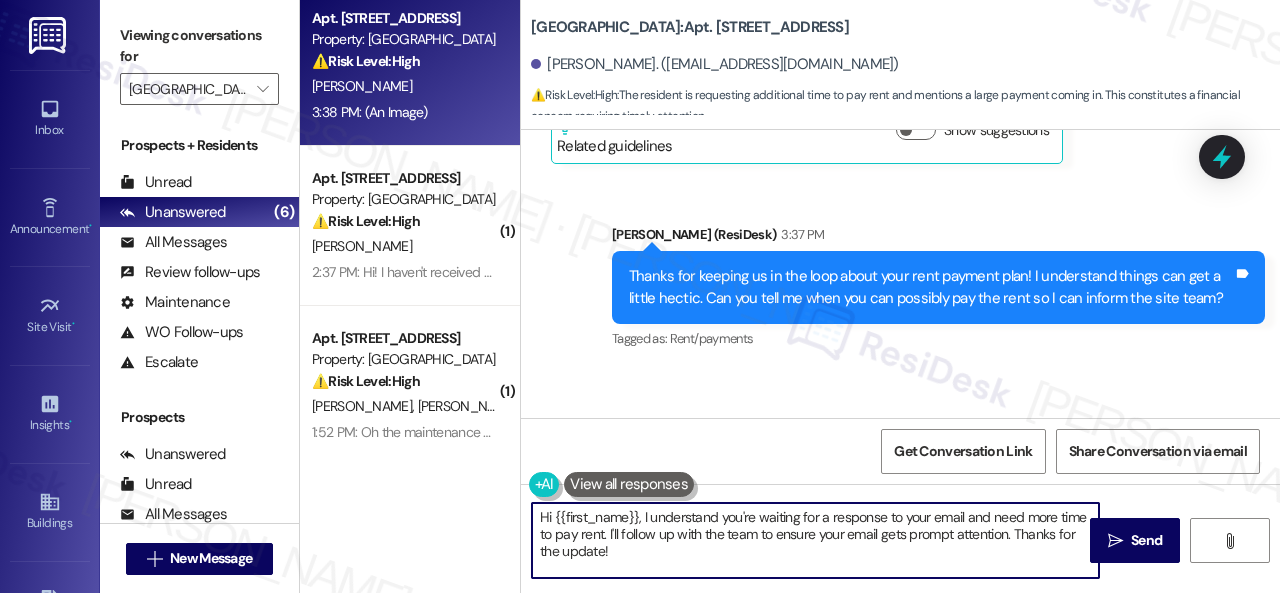 drag, startPoint x: 497, startPoint y: 509, endPoint x: 445, endPoint y: 473, distance: 63.245552 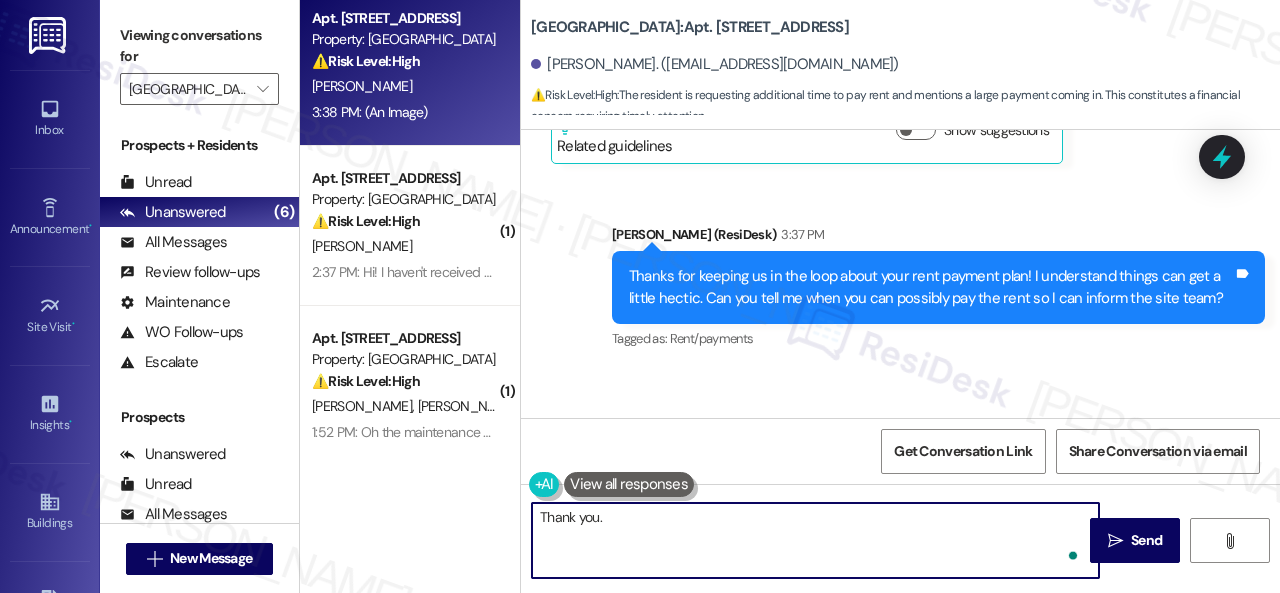 paste on "I will inform the site team." 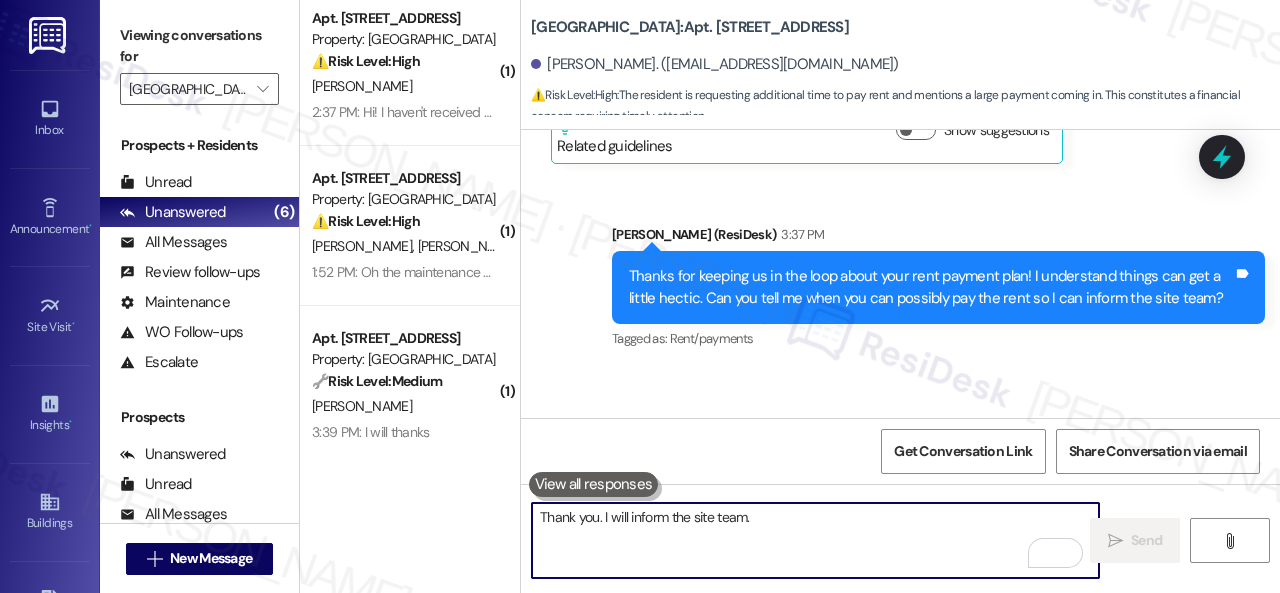scroll, scrollTop: 18658, scrollLeft: 0, axis: vertical 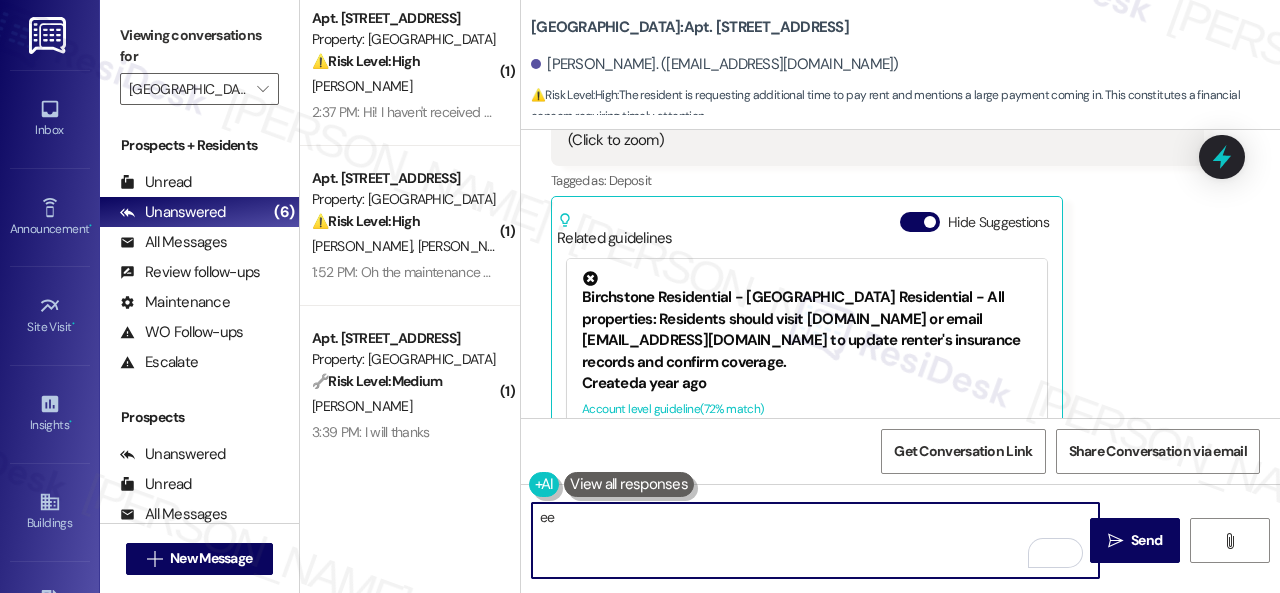 type on "ee" 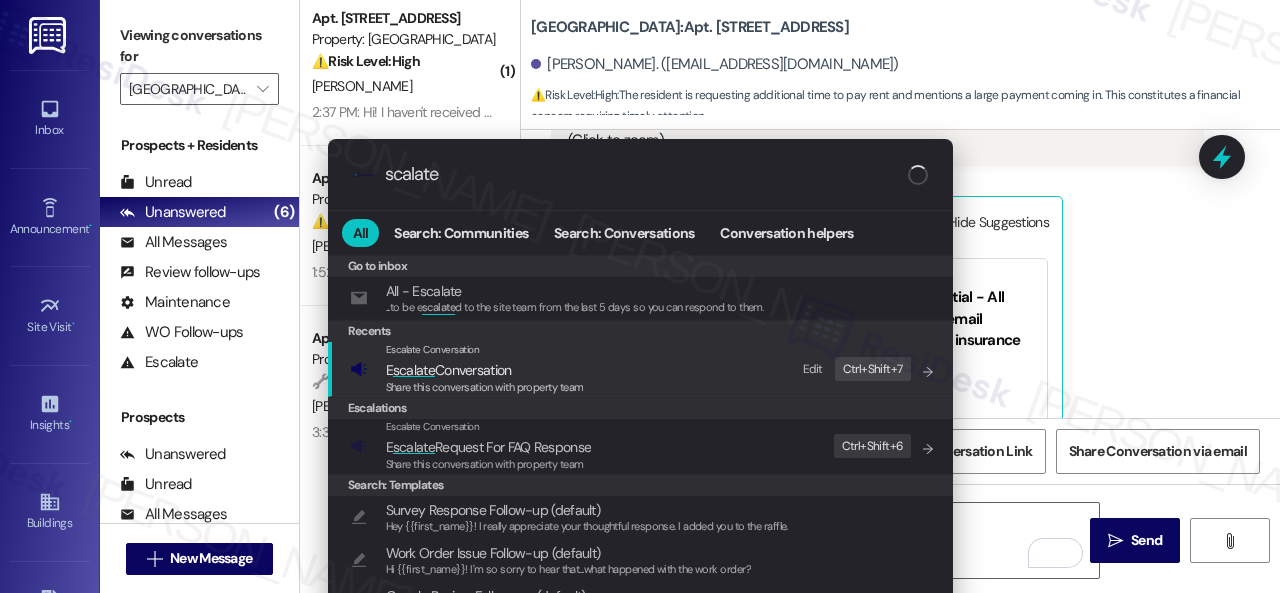 type on "scalate" 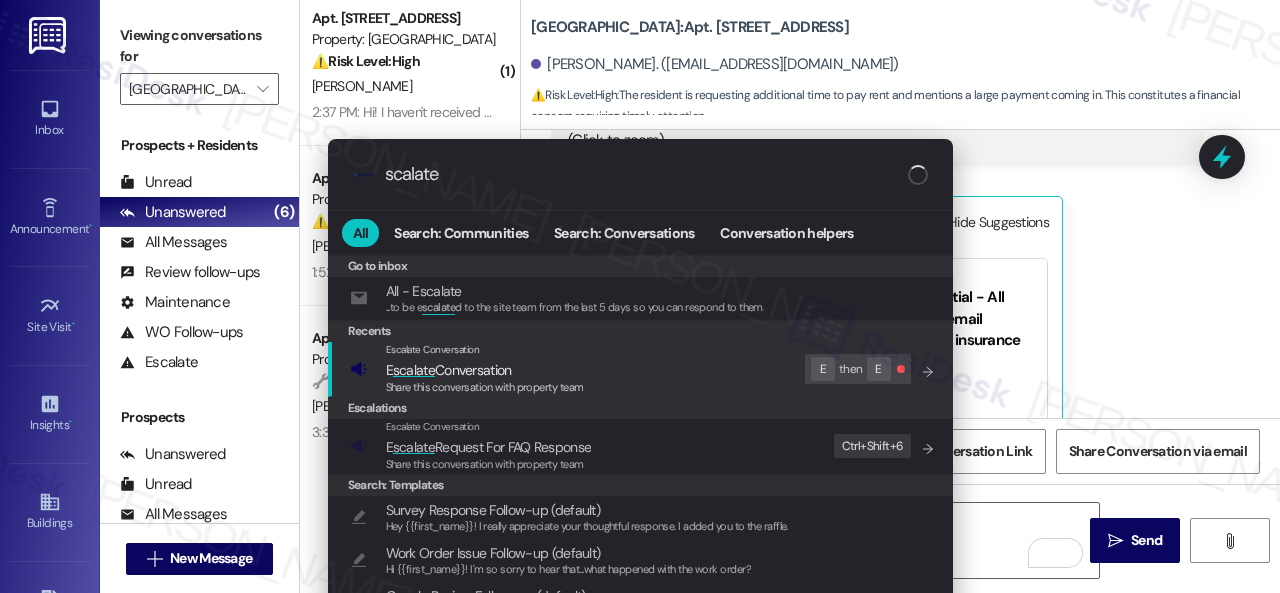 click on "E scalate  Conversation" at bounding box center [449, 370] 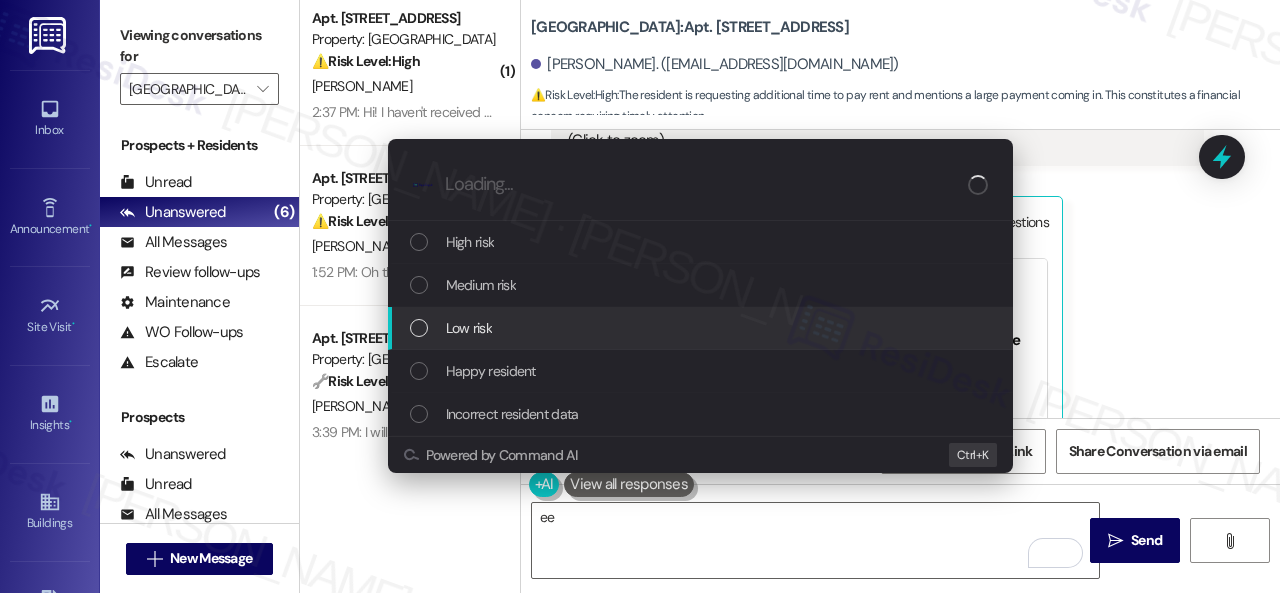 click on "Low risk" at bounding box center (469, 328) 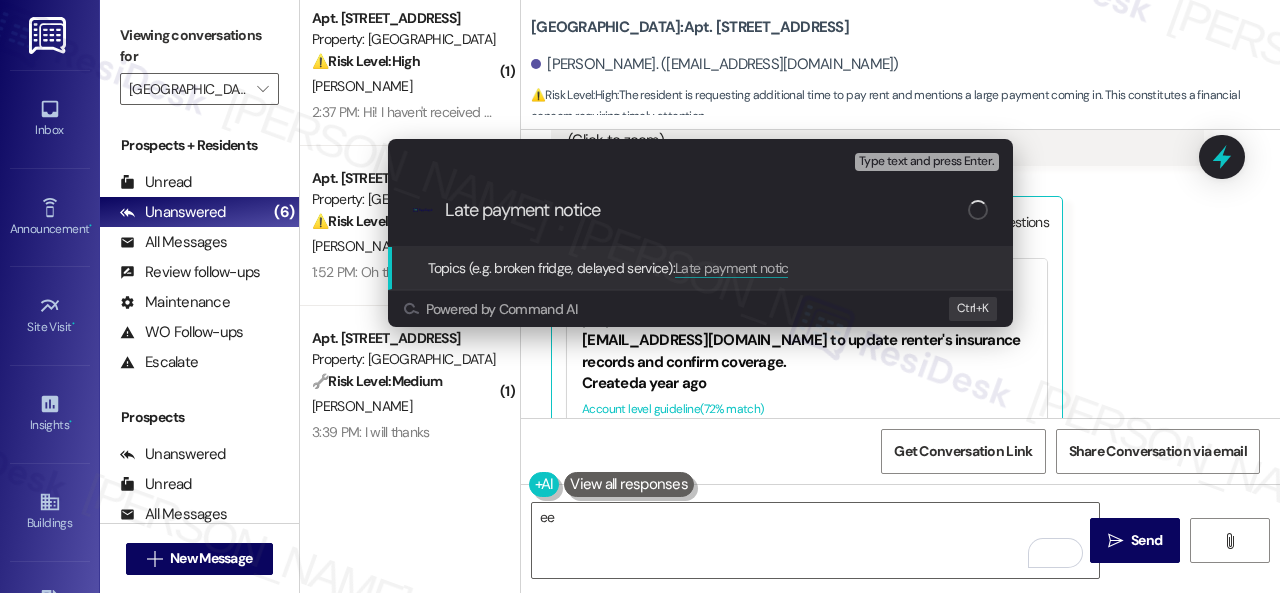 type on "Late payment notice." 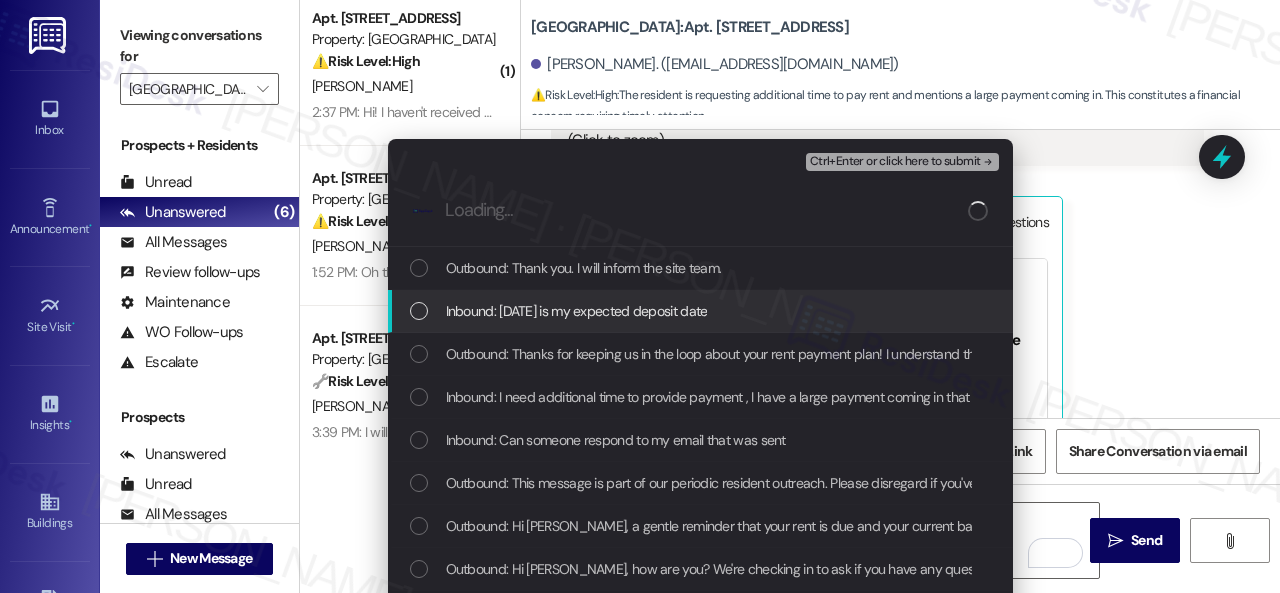 click on "Inbound: [DATE] is my expected deposit date" at bounding box center [577, 311] 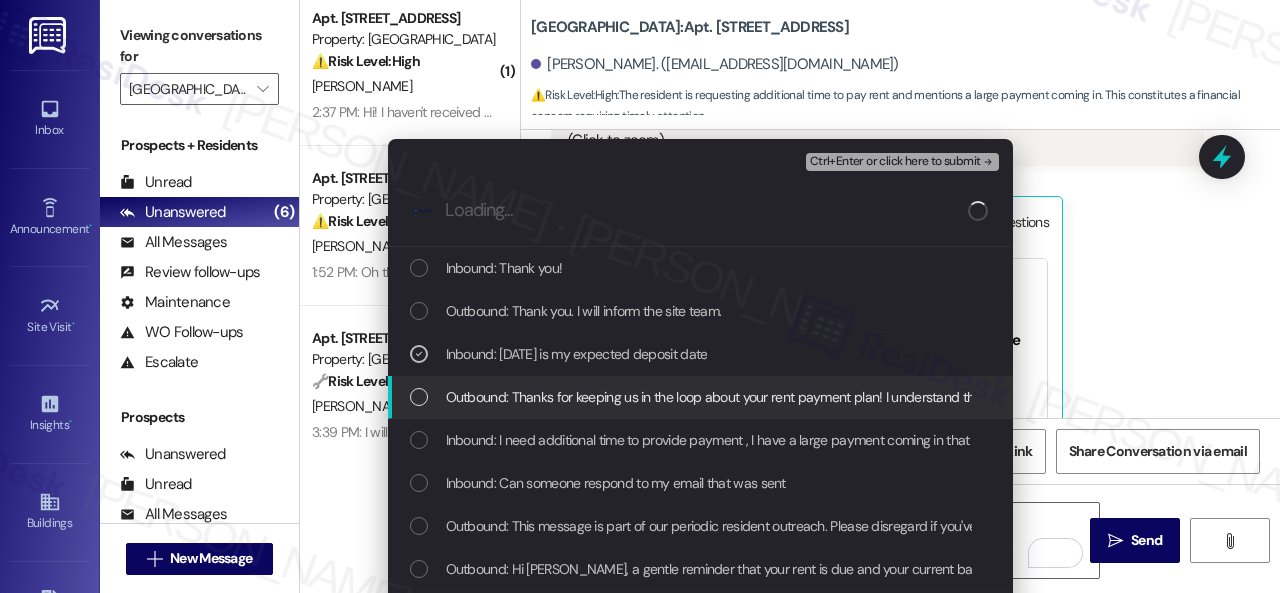 click on "Outbound: Thanks for keeping us in the loop about your rent payment plan! I understand things can get a little hectic. Can you tell me when you can possibly pay the rent so I can inform the site team?" at bounding box center (1023, 397) 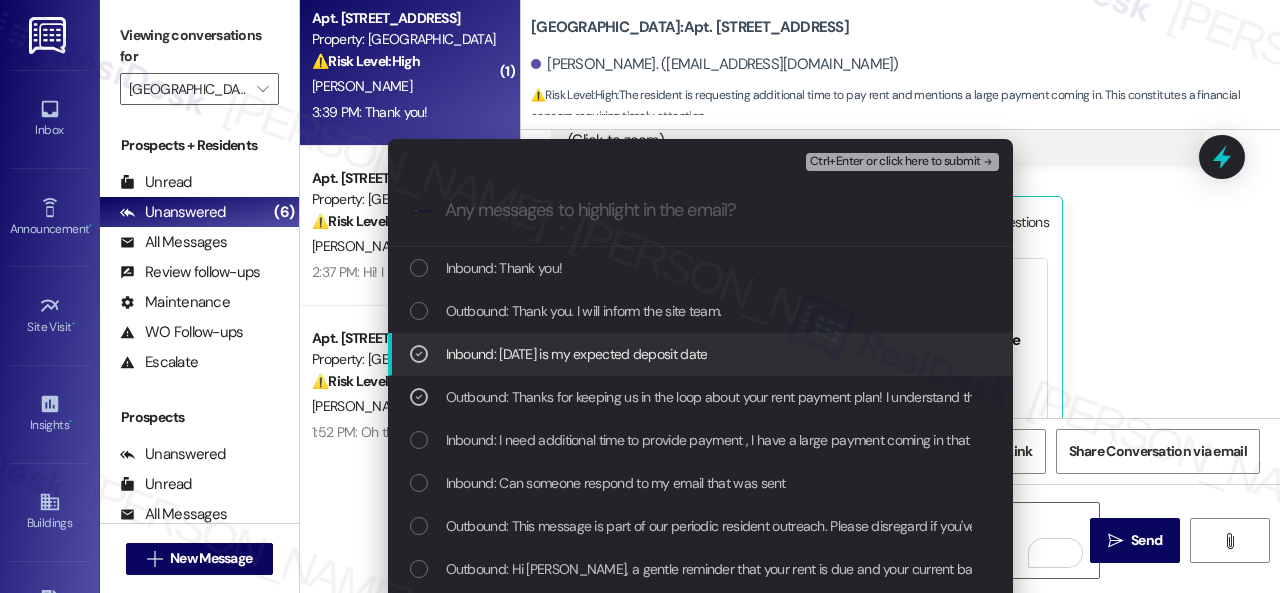 scroll, scrollTop: 18936, scrollLeft: 0, axis: vertical 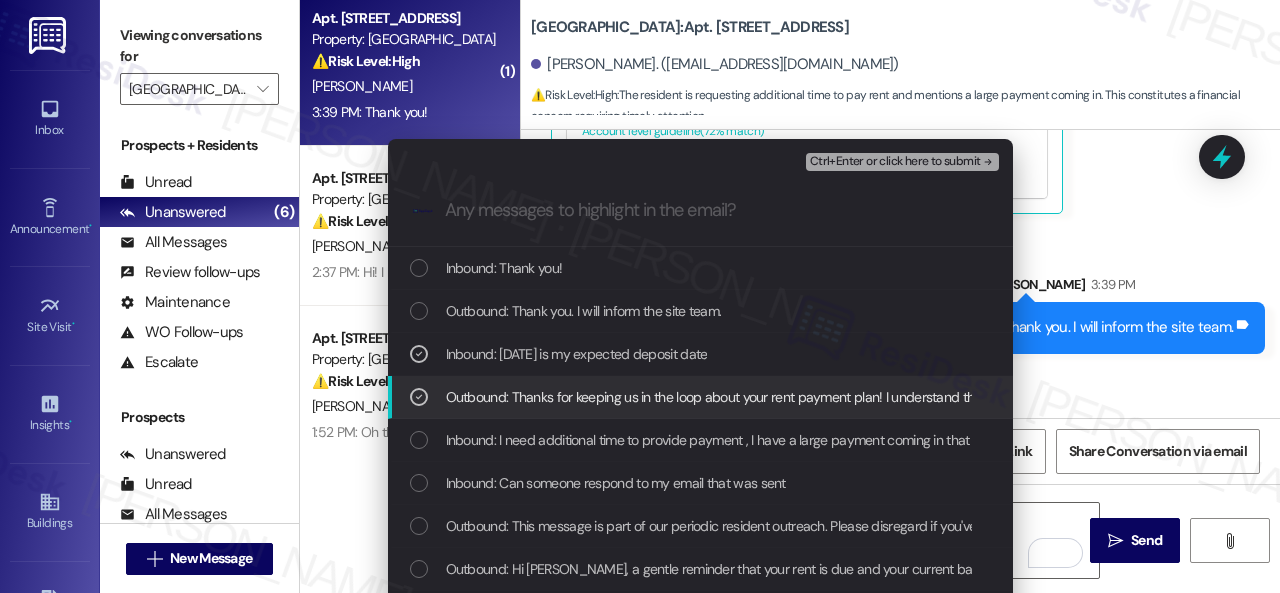 click 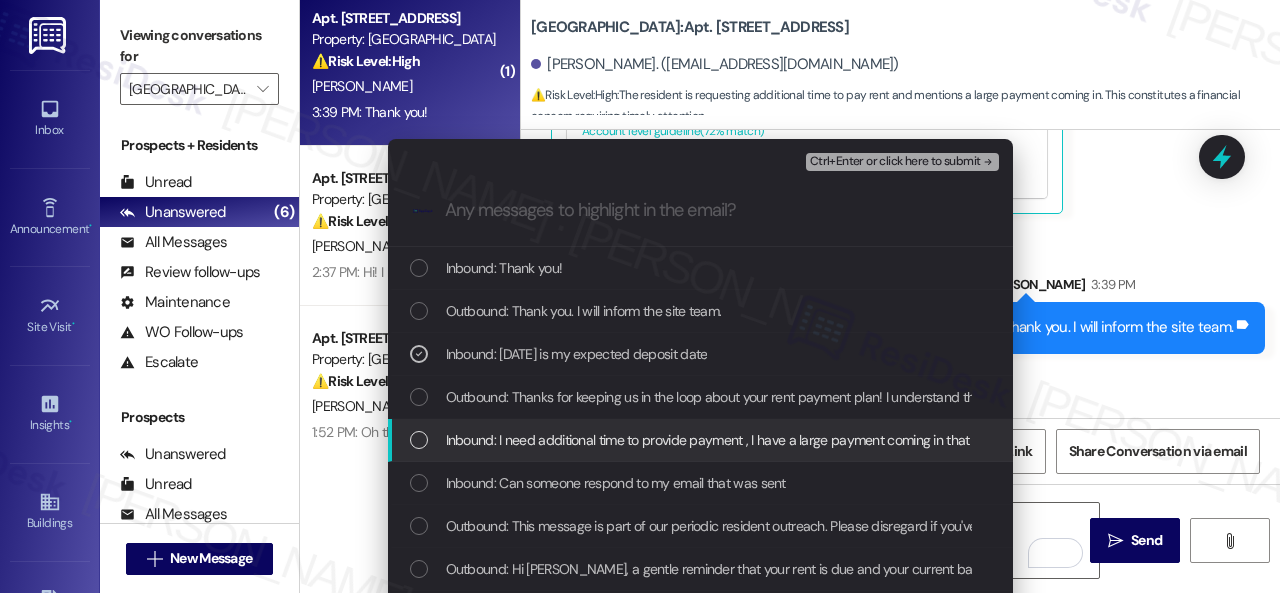 click on "Inbound: I need additional time to provide payment , I have a large payment coming in that will allow me to pay rent in full." at bounding box center (702, 440) 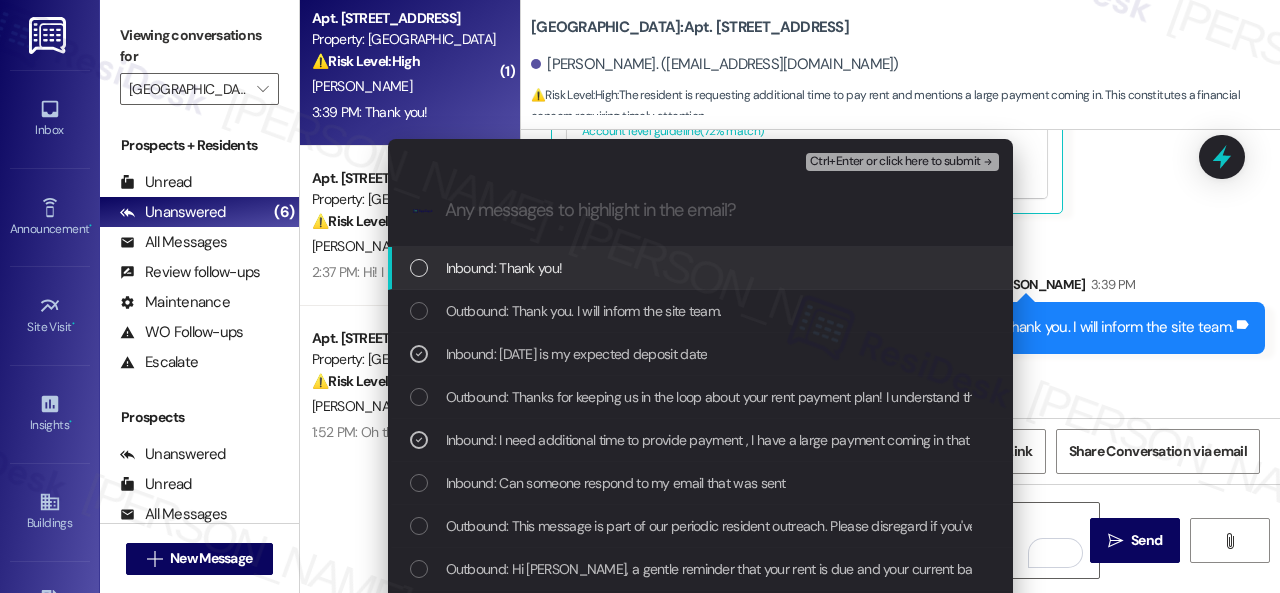click on "Ctrl+Enter or click here to submit" at bounding box center (895, 162) 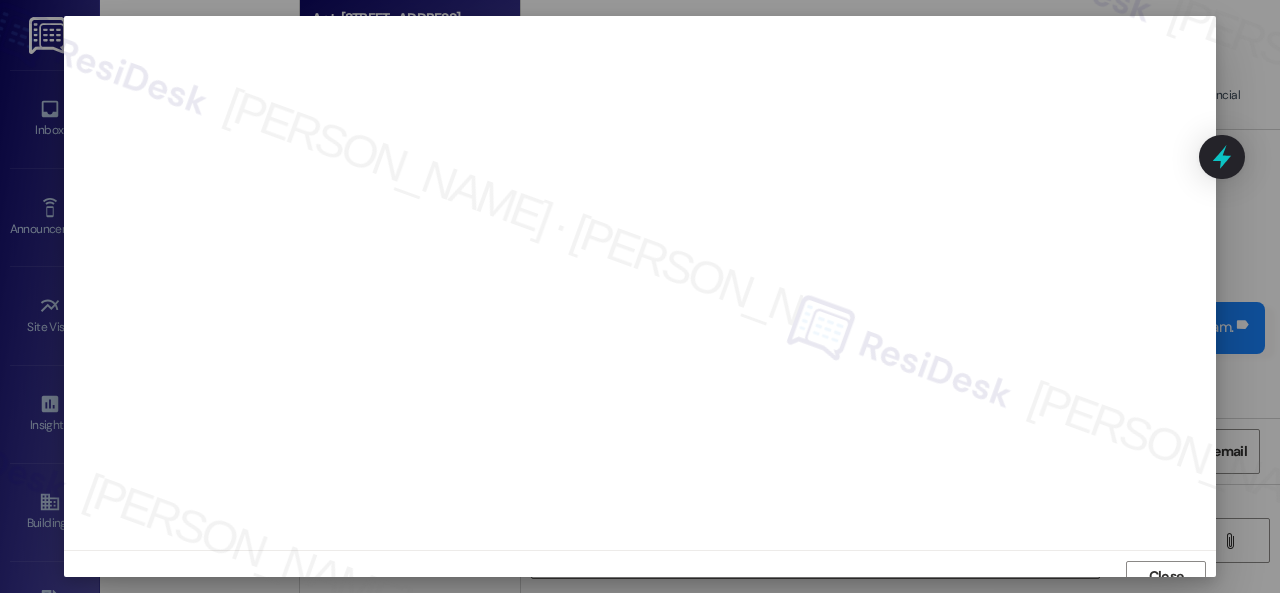 scroll, scrollTop: 15, scrollLeft: 0, axis: vertical 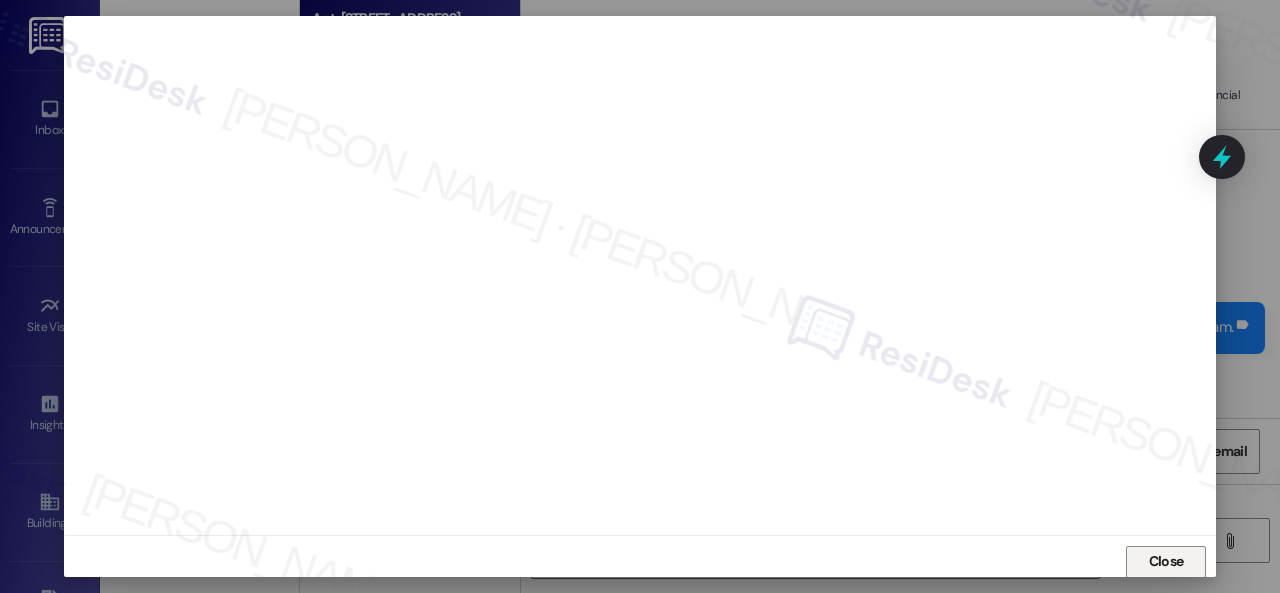 click on "Close" at bounding box center [1166, 561] 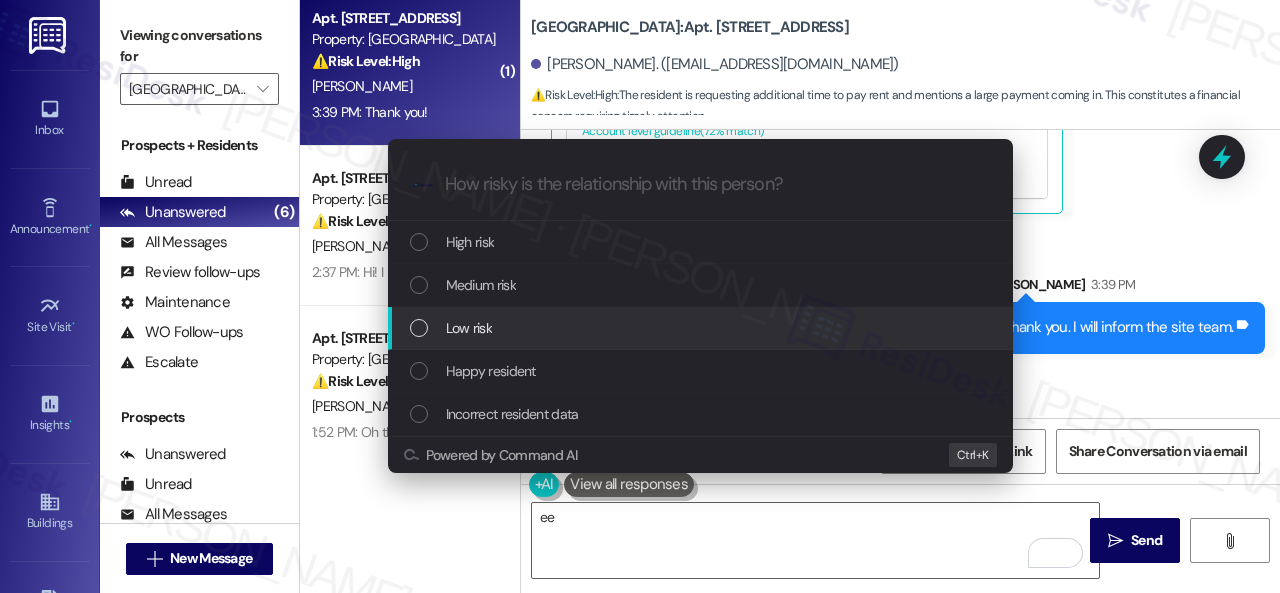 click on "Low risk" at bounding box center (469, 328) 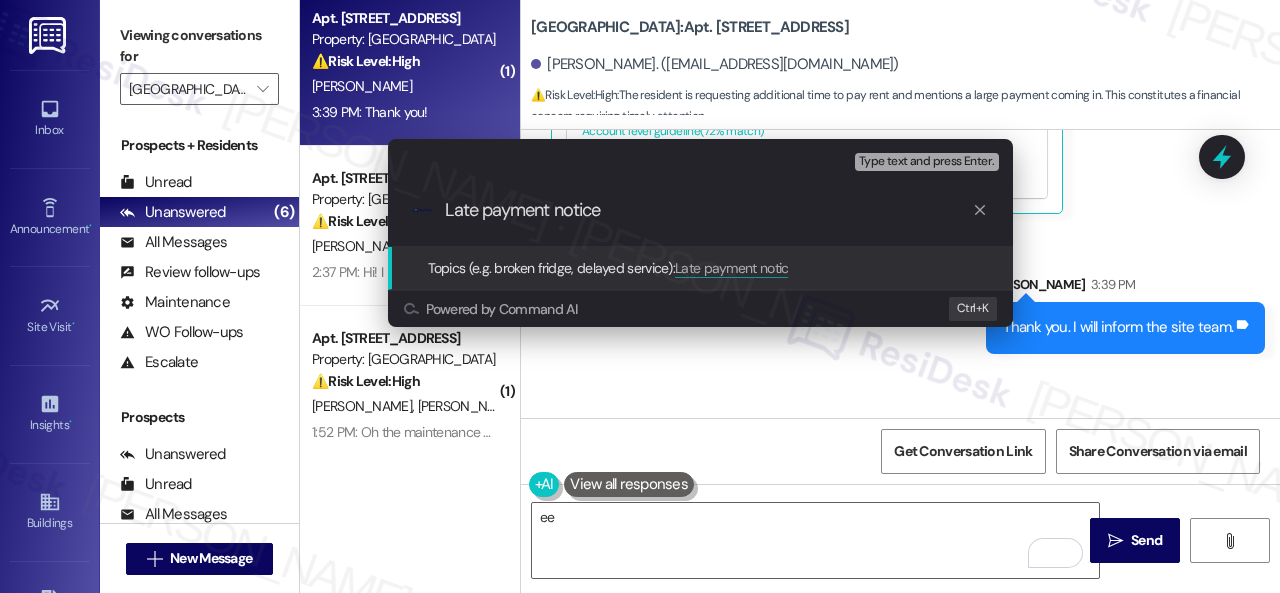 type on "Late payment notice." 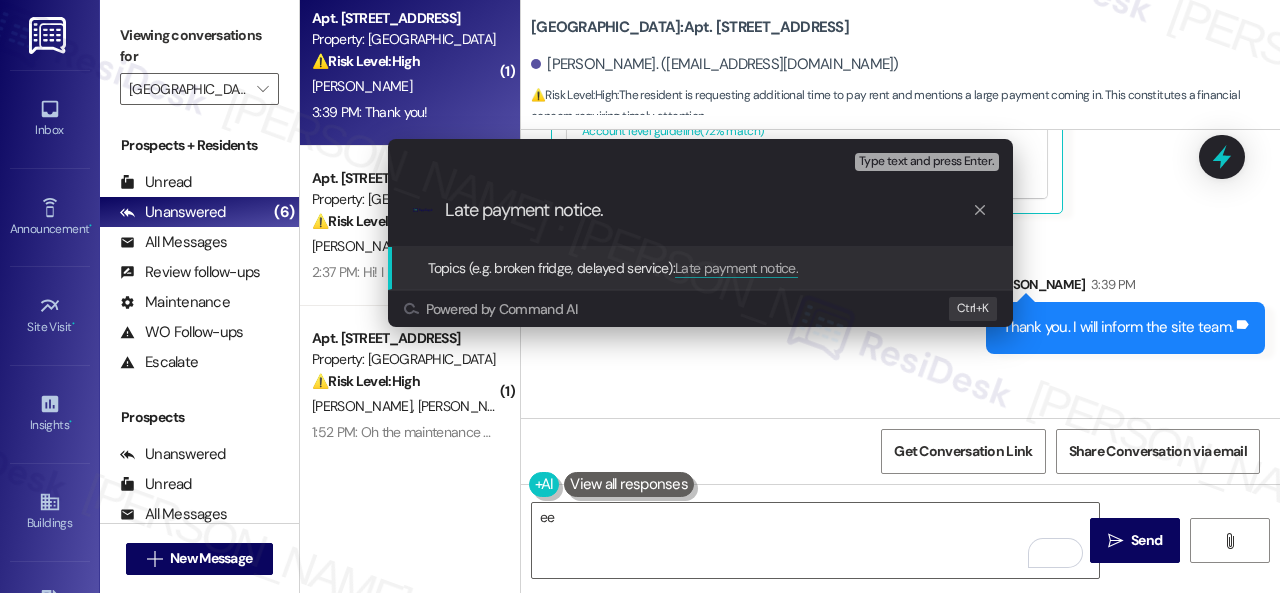 type 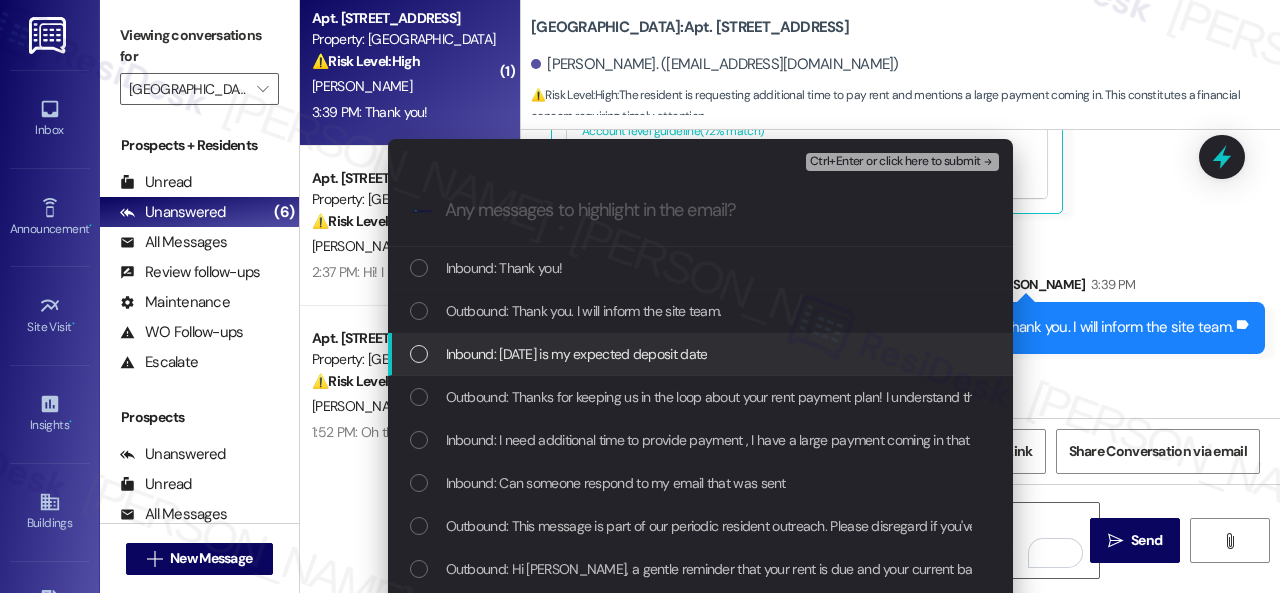 click on "Inbound: [DATE] is my expected deposit date" at bounding box center (577, 354) 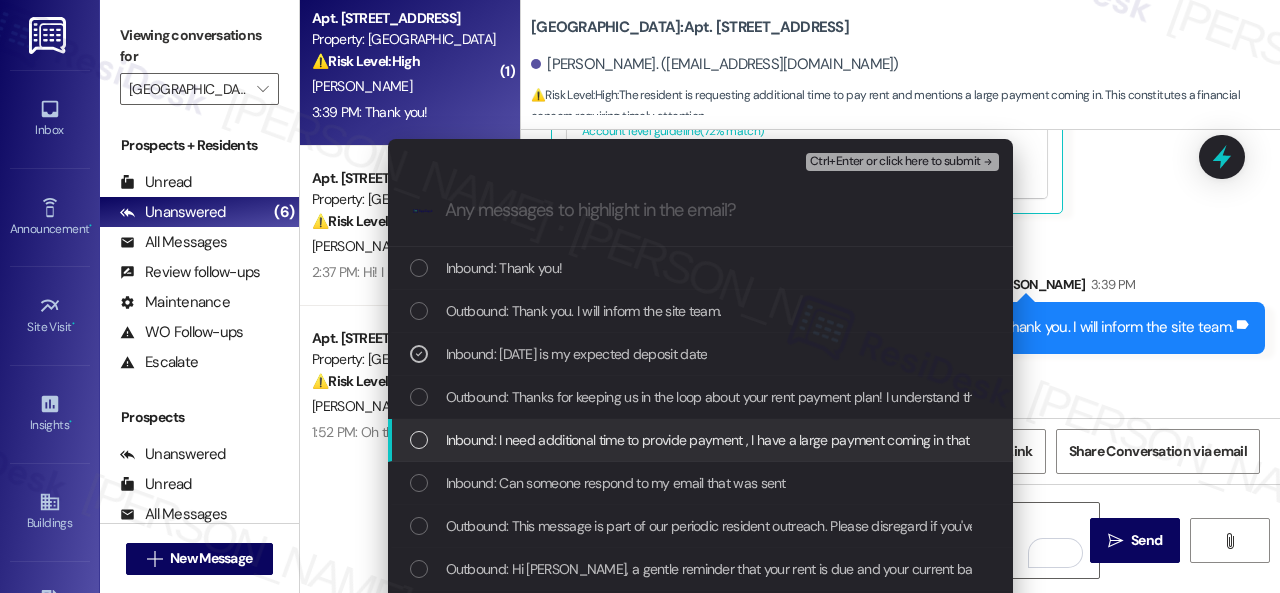 click on "Inbound: I need additional time to provide payment , I have a large payment coming in that will allow me to pay rent in full." at bounding box center [797, 440] 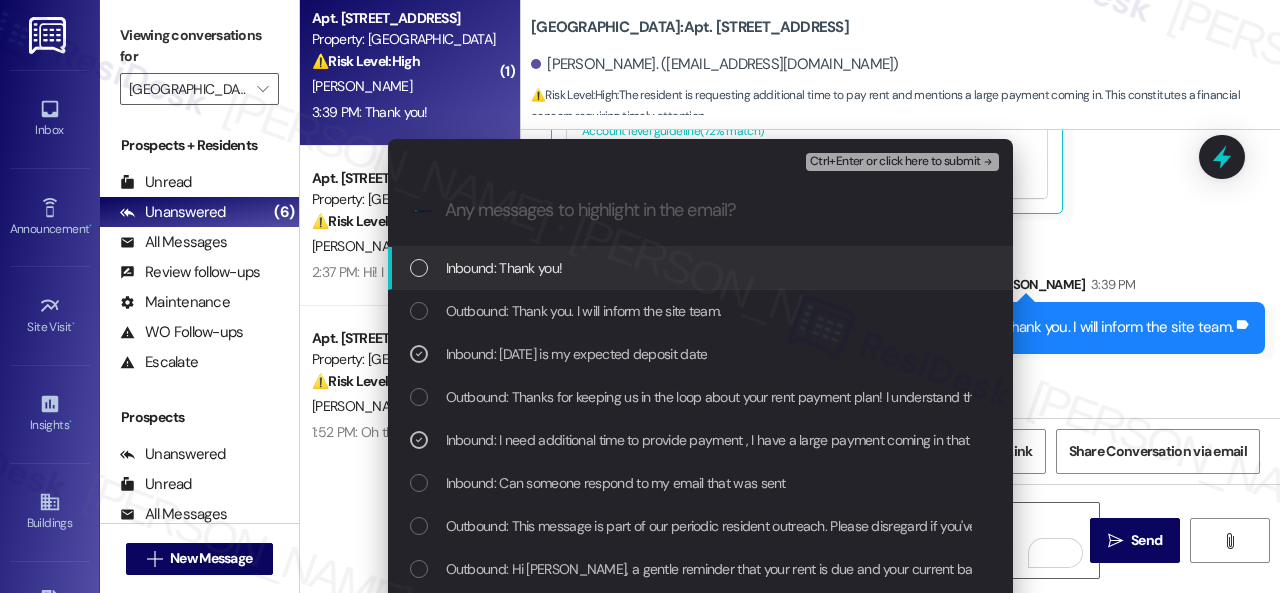 click on "Ctrl+Enter or click here to submit" at bounding box center [895, 162] 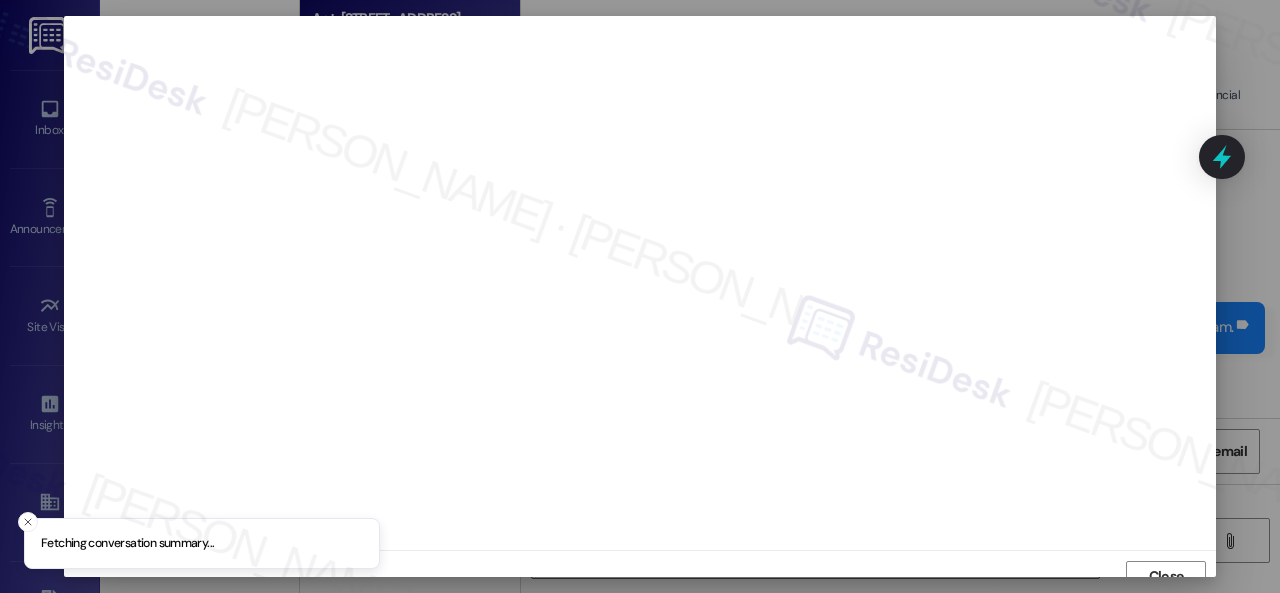scroll, scrollTop: 15, scrollLeft: 0, axis: vertical 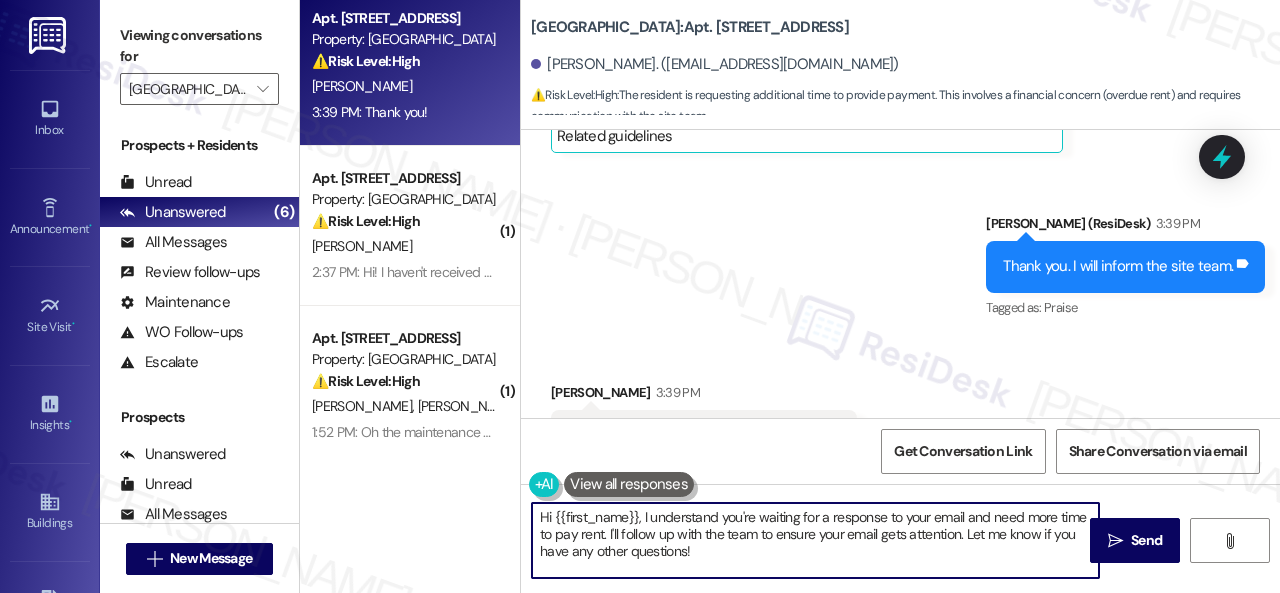 drag, startPoint x: 708, startPoint y: 553, endPoint x: 482, endPoint y: 494, distance: 233.5744 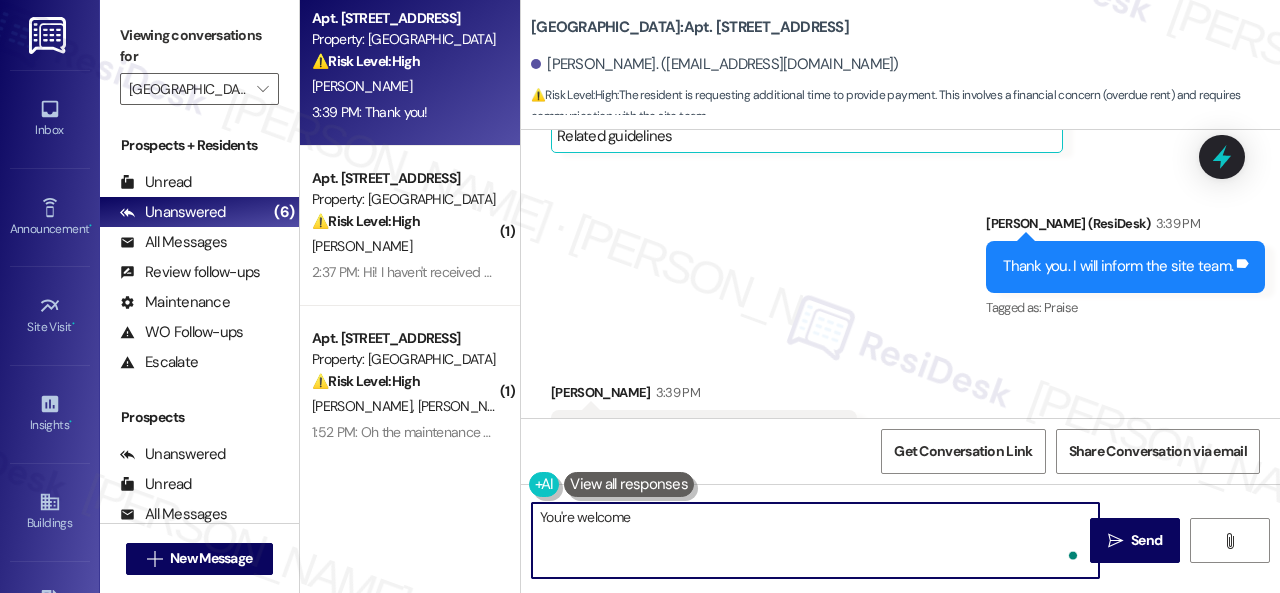 type on "You're welcome!" 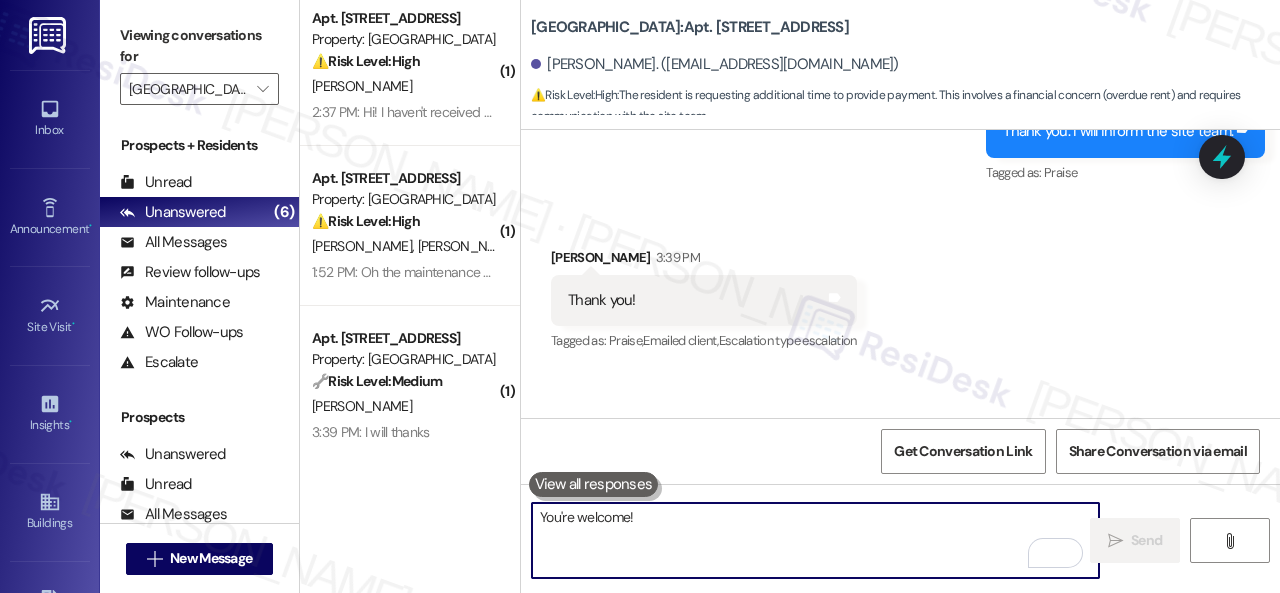scroll, scrollTop: 18899, scrollLeft: 0, axis: vertical 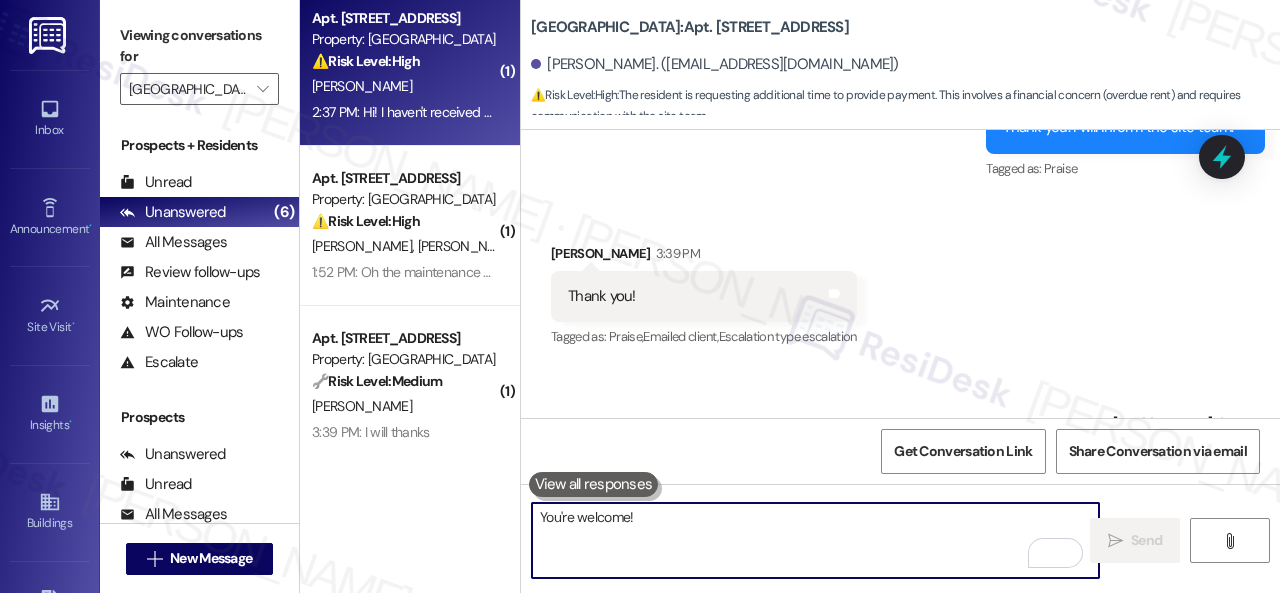 type 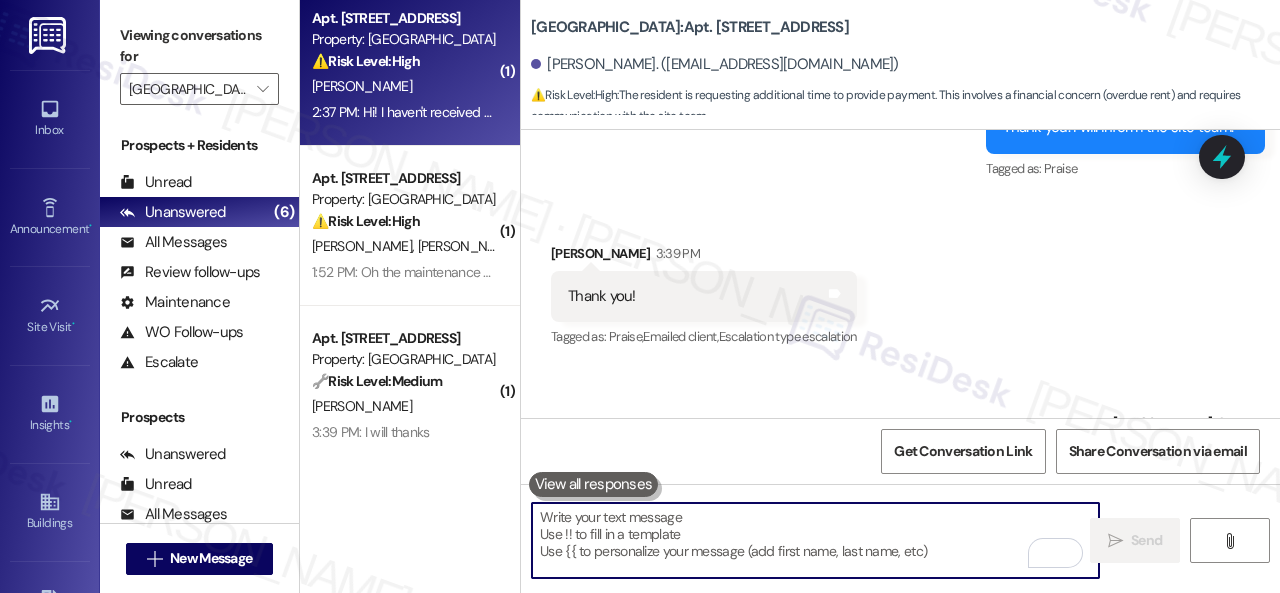 click on "[PERSON_NAME]" at bounding box center (404, 86) 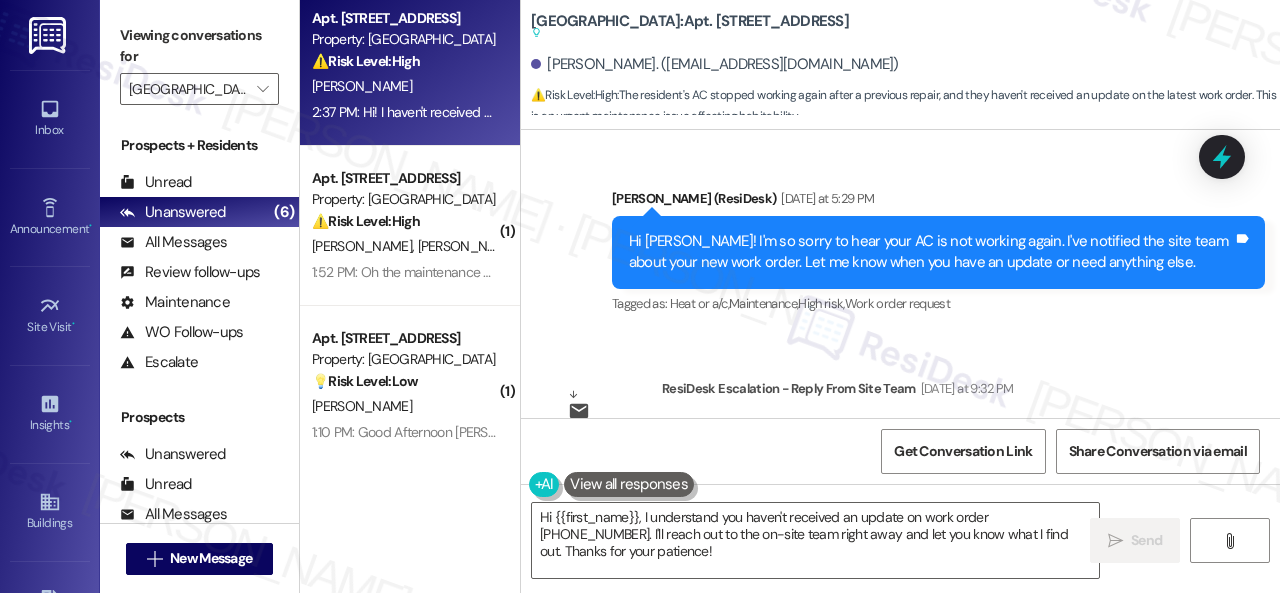 scroll, scrollTop: 29209, scrollLeft: 0, axis: vertical 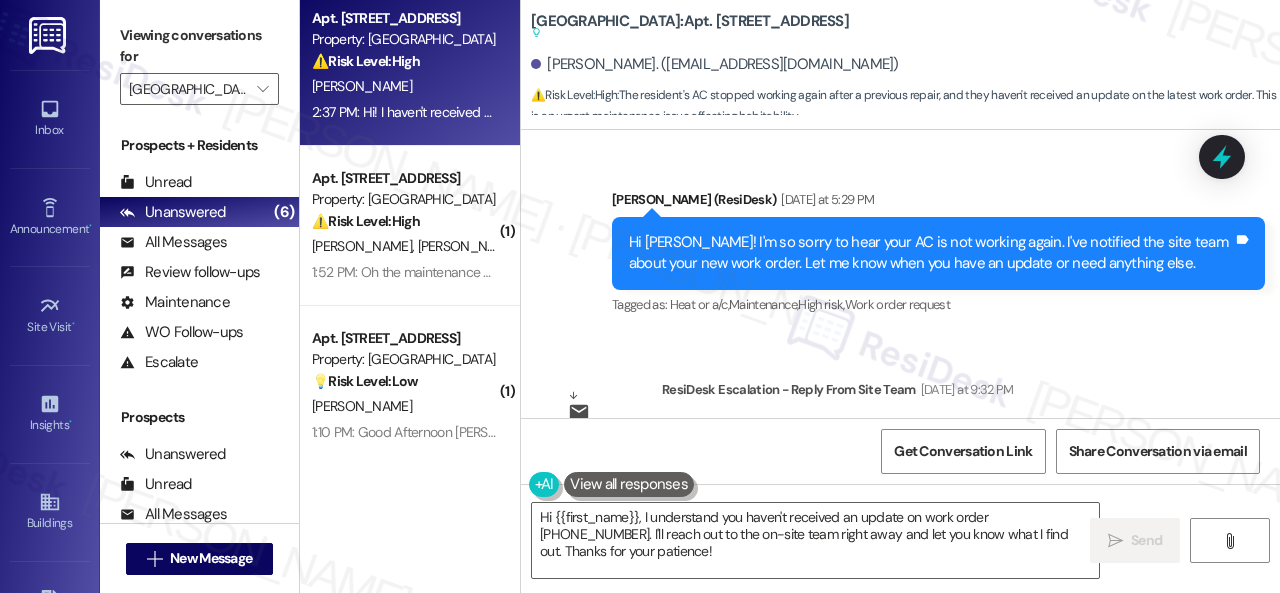 click on "WO Opened request: Water drain... [DATE] 10:25 AM Status :  Completed Show details Survey, sent via SMS Residesk Automated Survey [DATE] 11:19 AM Hi [PERSON_NAME], I'm on the new offsite Resident Support Team for [GEOGRAPHIC_DATA]! My job is to work with your on-site management team to improve your experience at the property. Text us here at any time for assistance or questions. We will also reach out periodically for feedback. Reply STOP to opt out of texts. (You can always reply STOP to opt out of future messages) Tags and notes Tagged as:   Property launch Click to highlight conversations about Property launch Announcement, sent via SMS [PERSON_NAME]   (ResiDesk) [DATE] 10:15 AM Great news! You can now text me for maintenance issues — no more messy apps or sign-ins. I'll file your tickets for you. You can still use the app if you prefer. I'm here to make things easier for you, feel free to reach out anytime! Tags and notes Tagged as:   Maintenance ,  Maintenance request ,  Praise ,  4:41 PM" at bounding box center [900, 274] 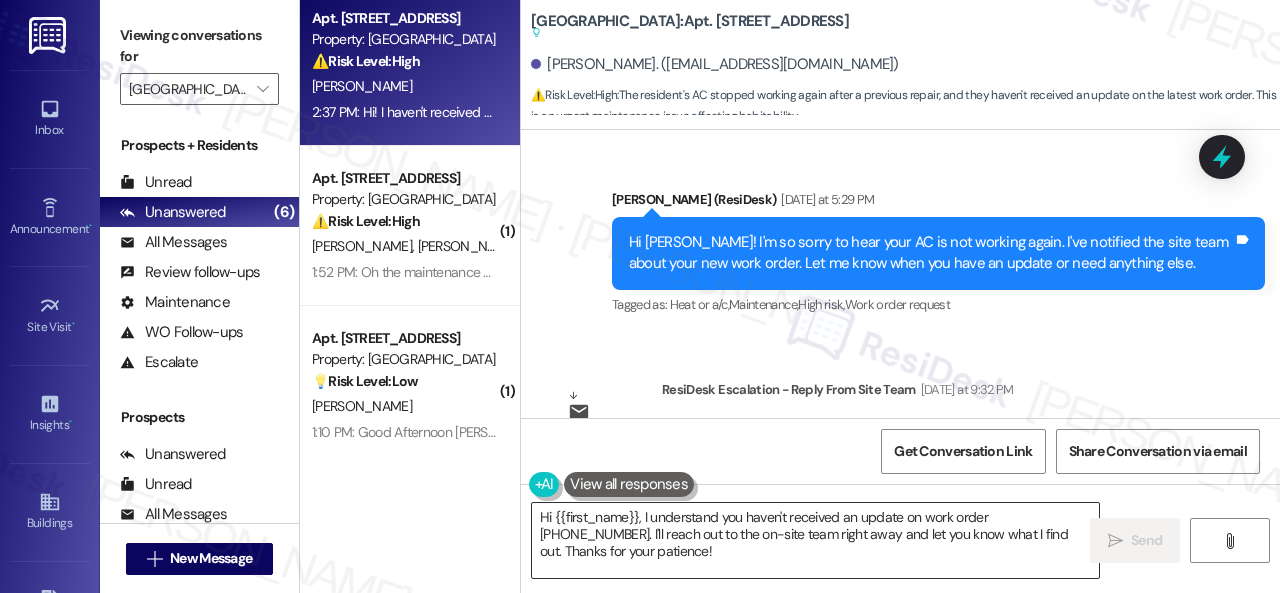 click on "Hi {{first_name}}, I understand you haven't received an update on work order [PHONE_NUMBER]. I'll reach out to the on-site team right away and let you know what I find out. Thanks for your patience!" at bounding box center [815, 540] 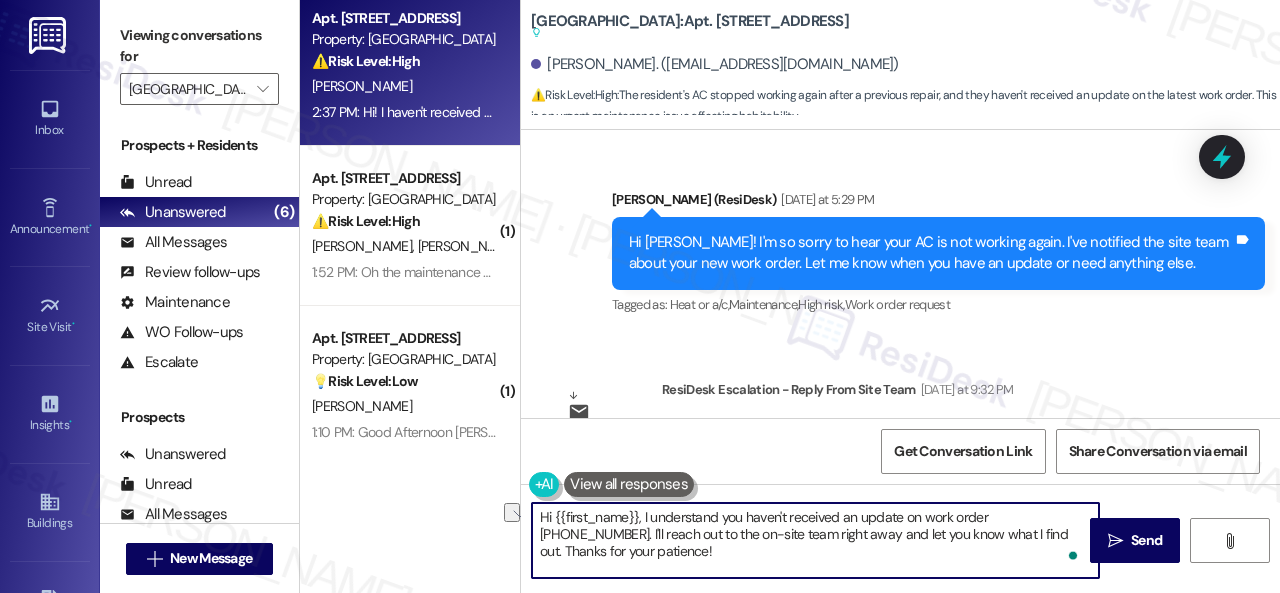 drag, startPoint x: 643, startPoint y: 519, endPoint x: 1038, endPoint y: 517, distance: 395.00507 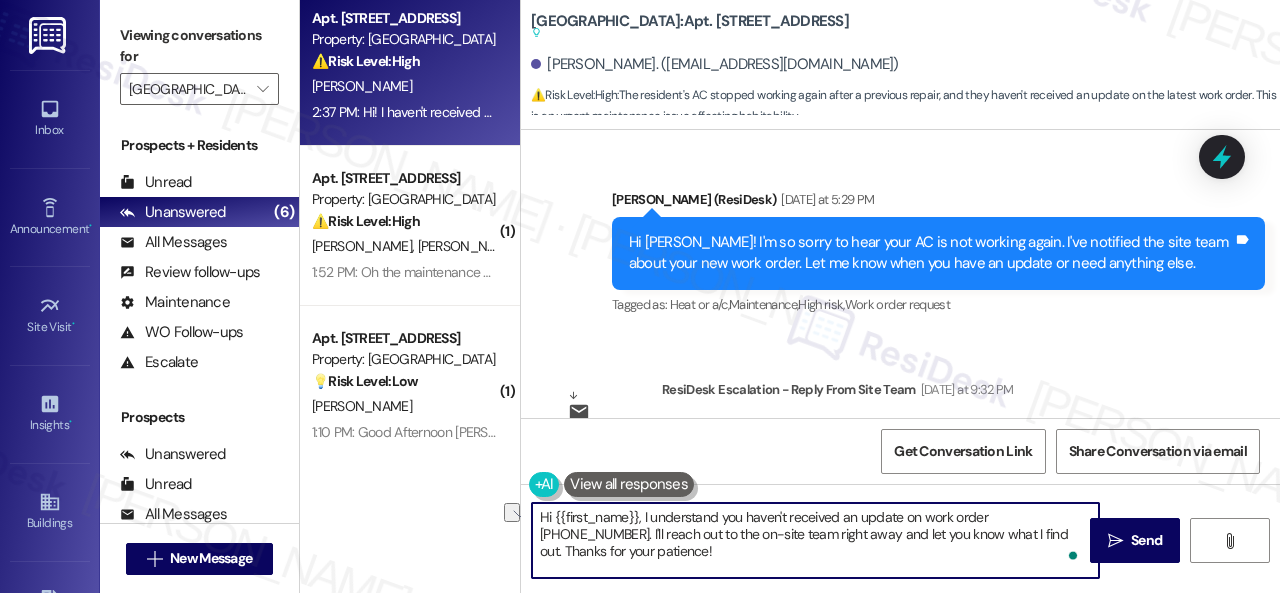 click on "Hi {{first_name}}, I understand you haven't received an update on work order [PHONE_NUMBER]. I'll reach out to the on-site team right away and let you know what I find out. Thanks for your patience!" at bounding box center [815, 540] 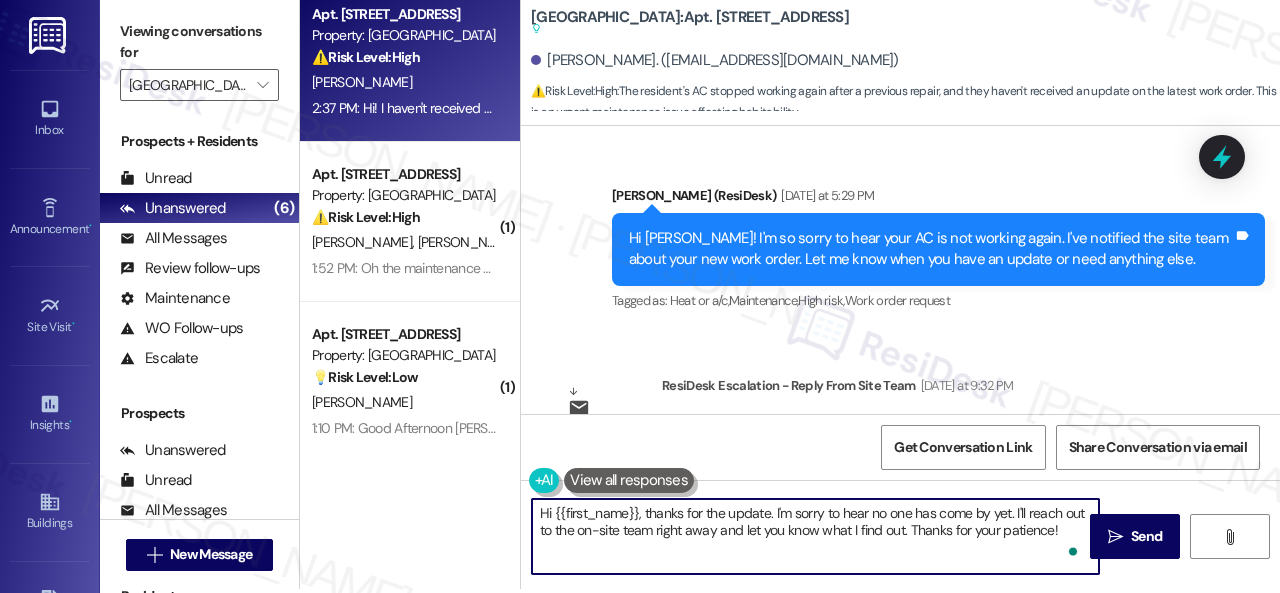 scroll, scrollTop: 6, scrollLeft: 0, axis: vertical 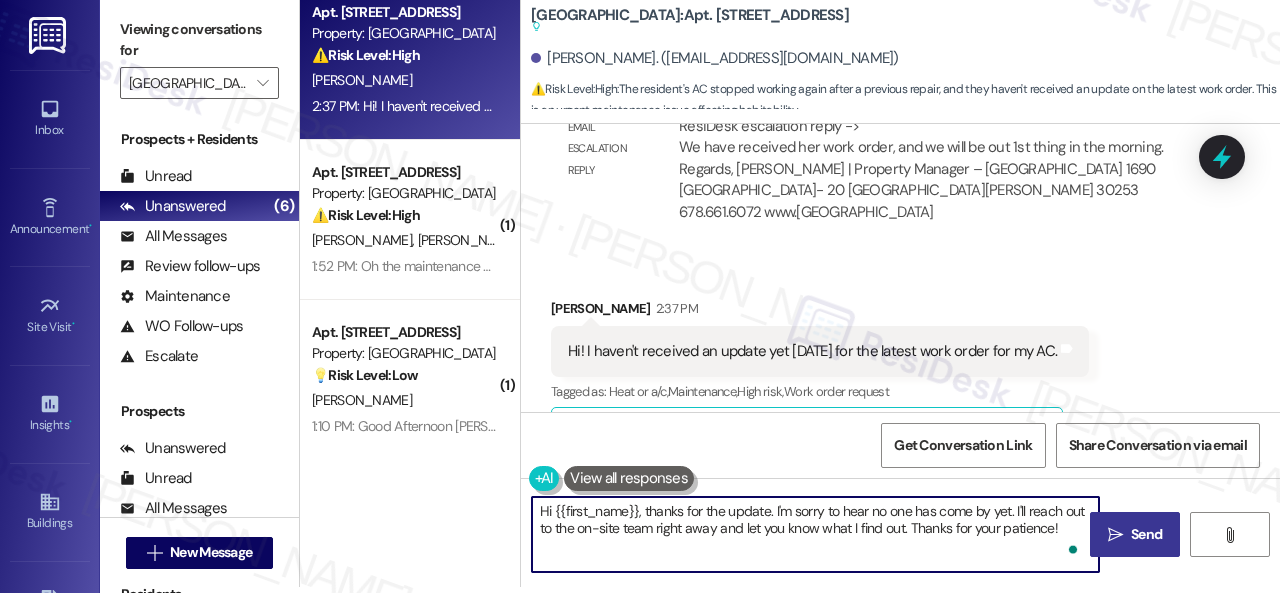 type on "Hi {{first_name}}, thanks for the update. I'm sorry to hear no one has come by yet. I'll reach out to the on-site team right away and let you know what I find out. Thanks for your patience!" 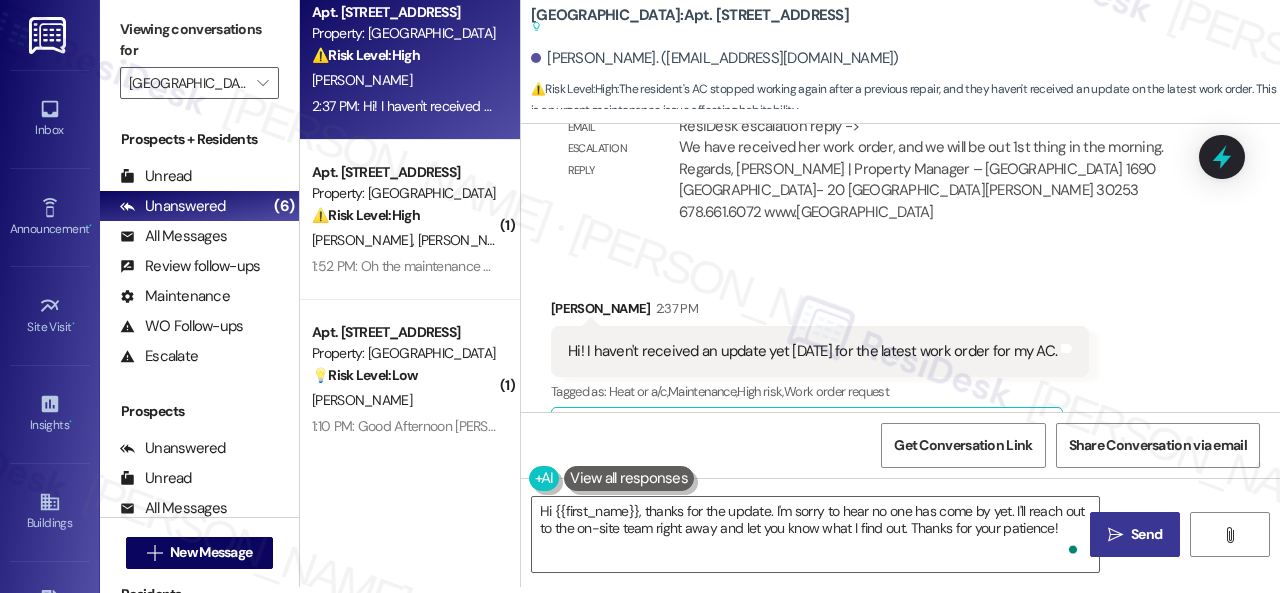 click on "Send" at bounding box center (1146, 534) 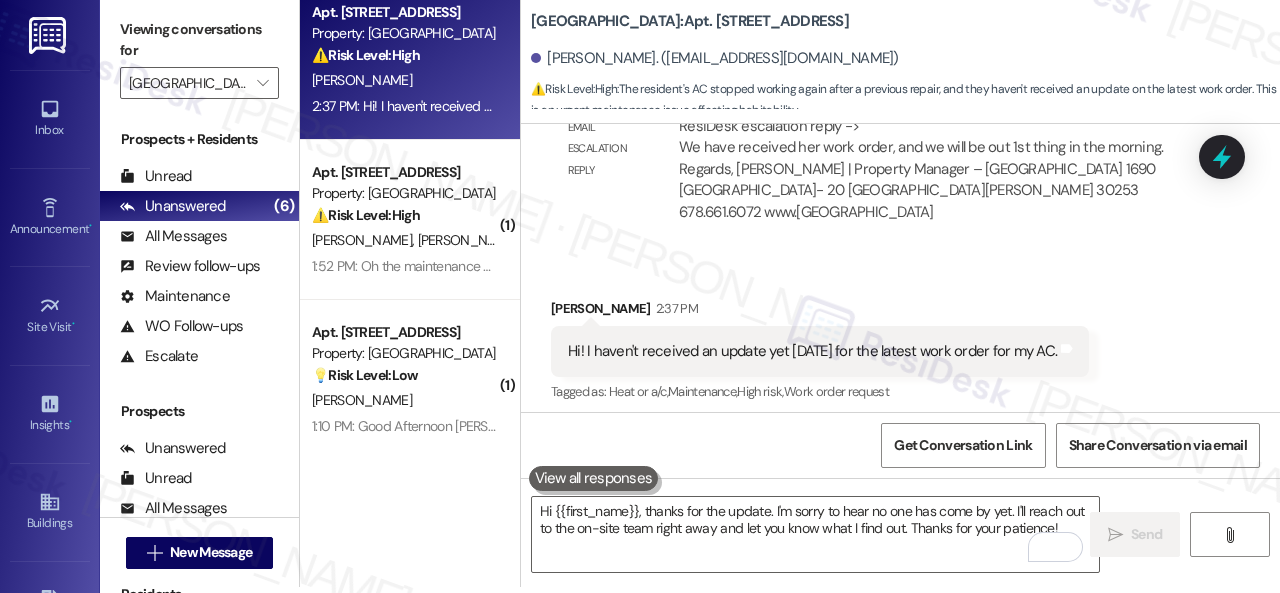 scroll, scrollTop: 0, scrollLeft: 0, axis: both 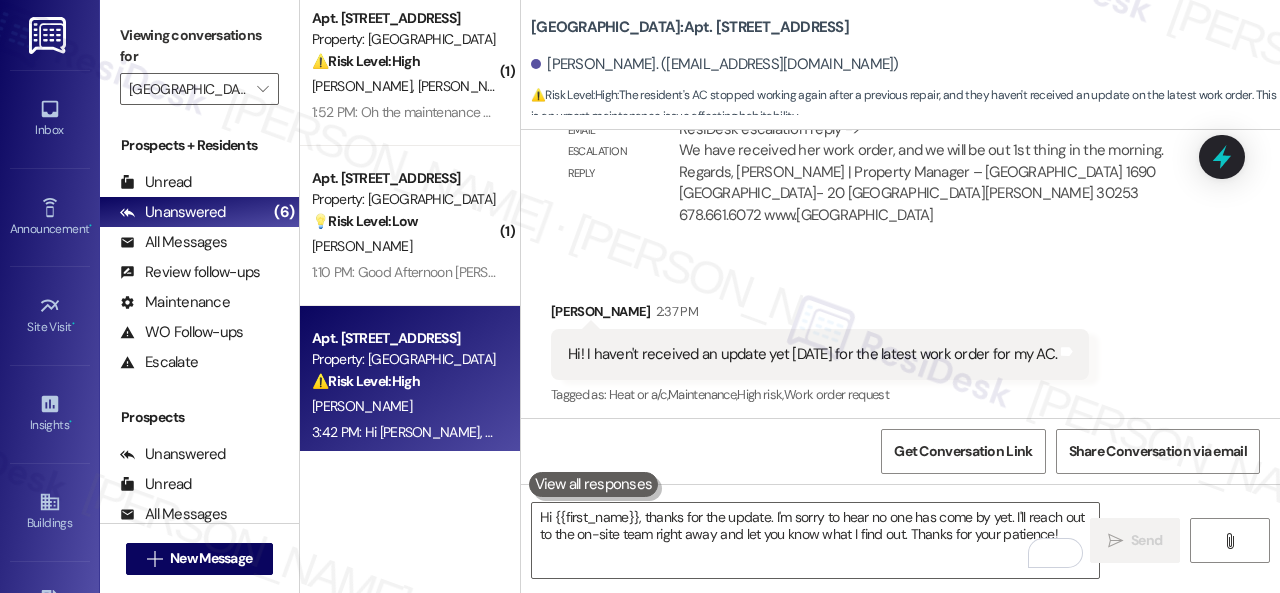 click on "[GEOGRAPHIC_DATA]:  Apt. [STREET_ADDRESS]" at bounding box center [690, 27] 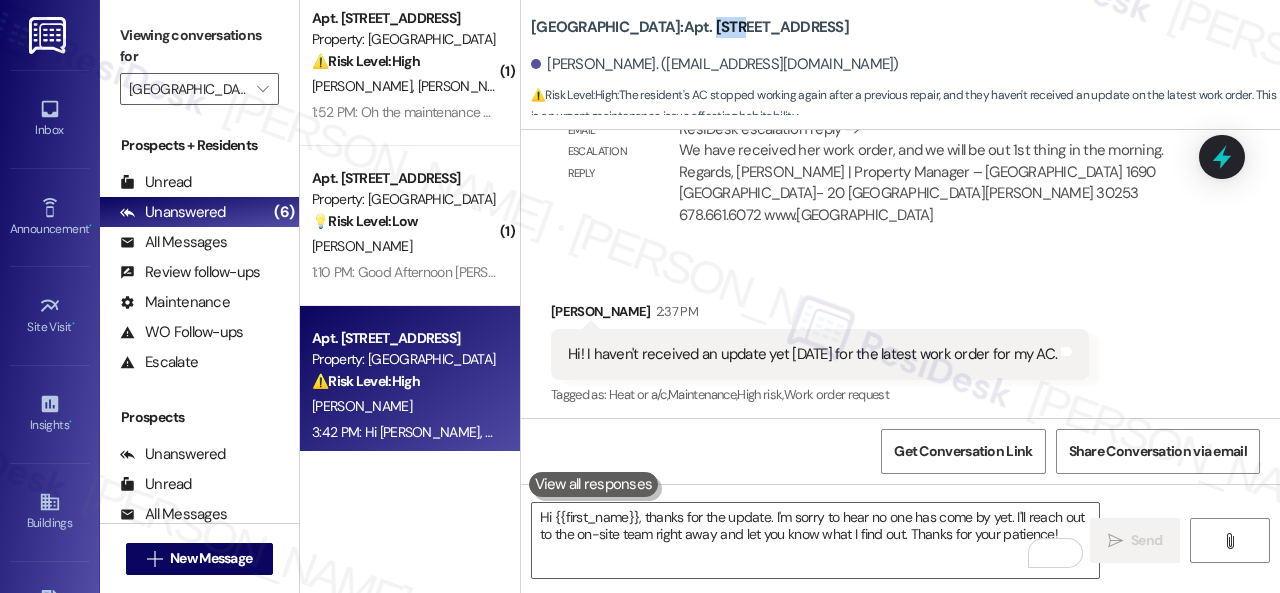 click on "[GEOGRAPHIC_DATA]:  Apt. [STREET_ADDRESS]" at bounding box center [690, 27] 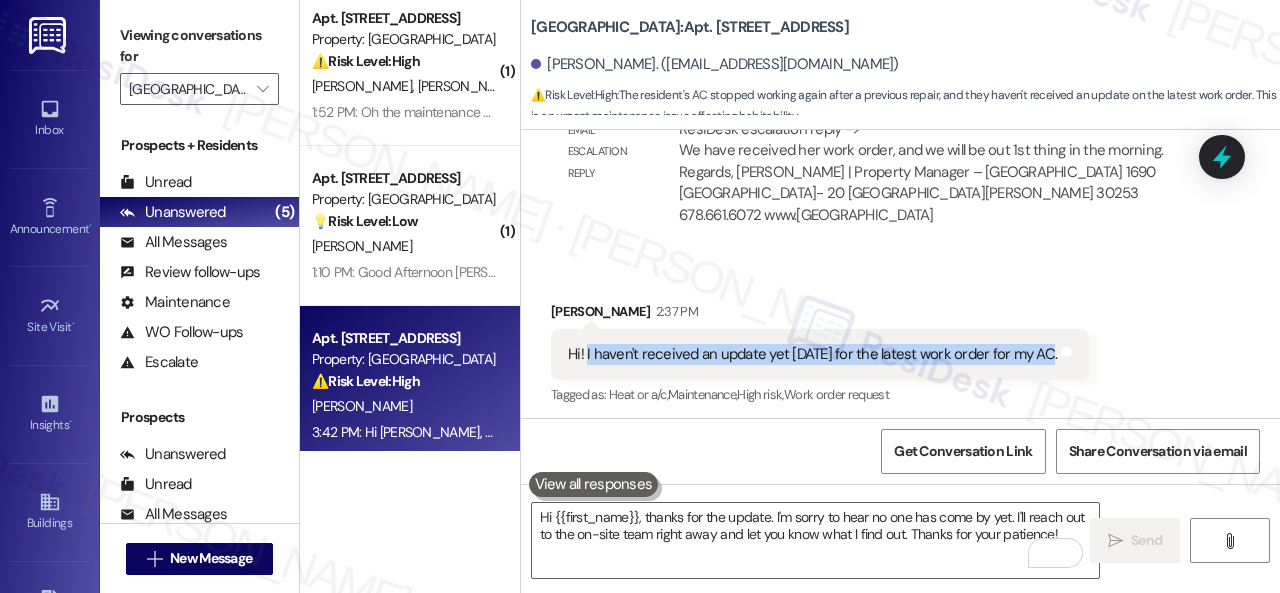 drag, startPoint x: 586, startPoint y: 349, endPoint x: 1042, endPoint y: 345, distance: 456.01755 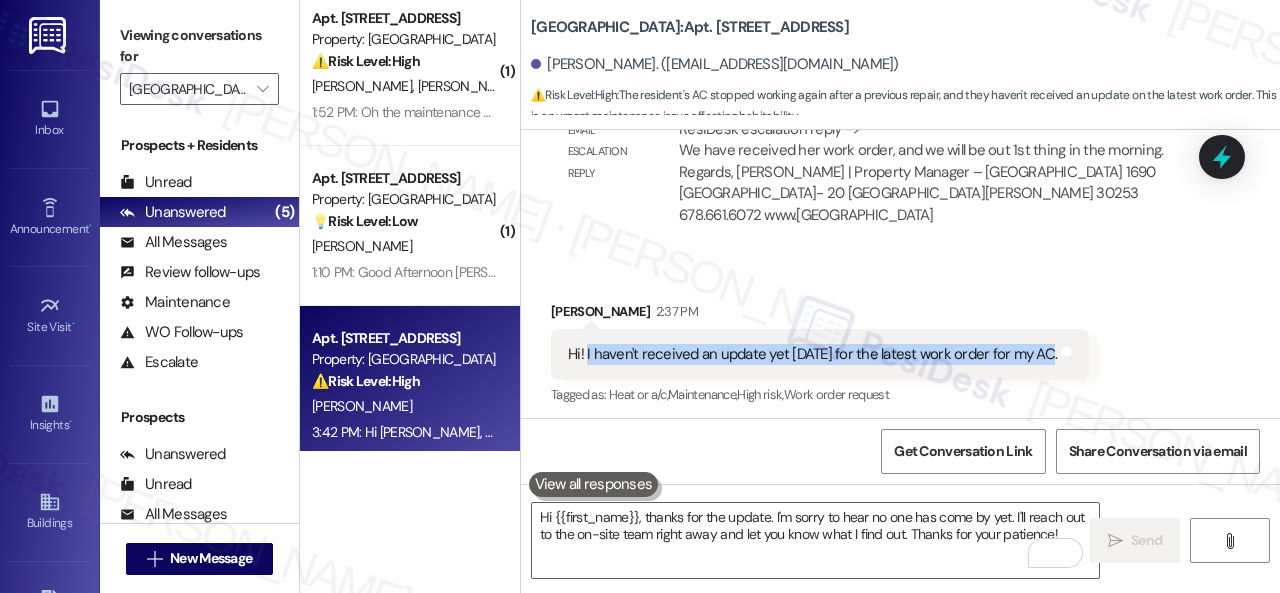 click on "Hi! I haven't received an update yet [DATE] for the latest work order for my AC." at bounding box center [812, 354] 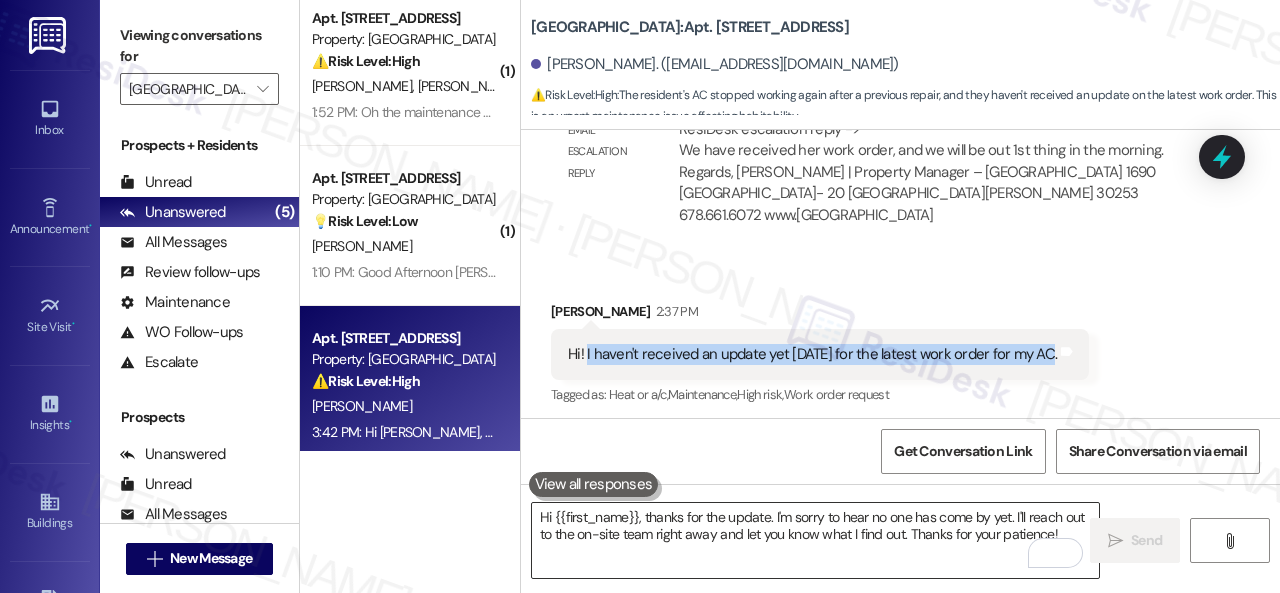copy on "I haven't received an update yet [DATE] for the latest work order for my AC." 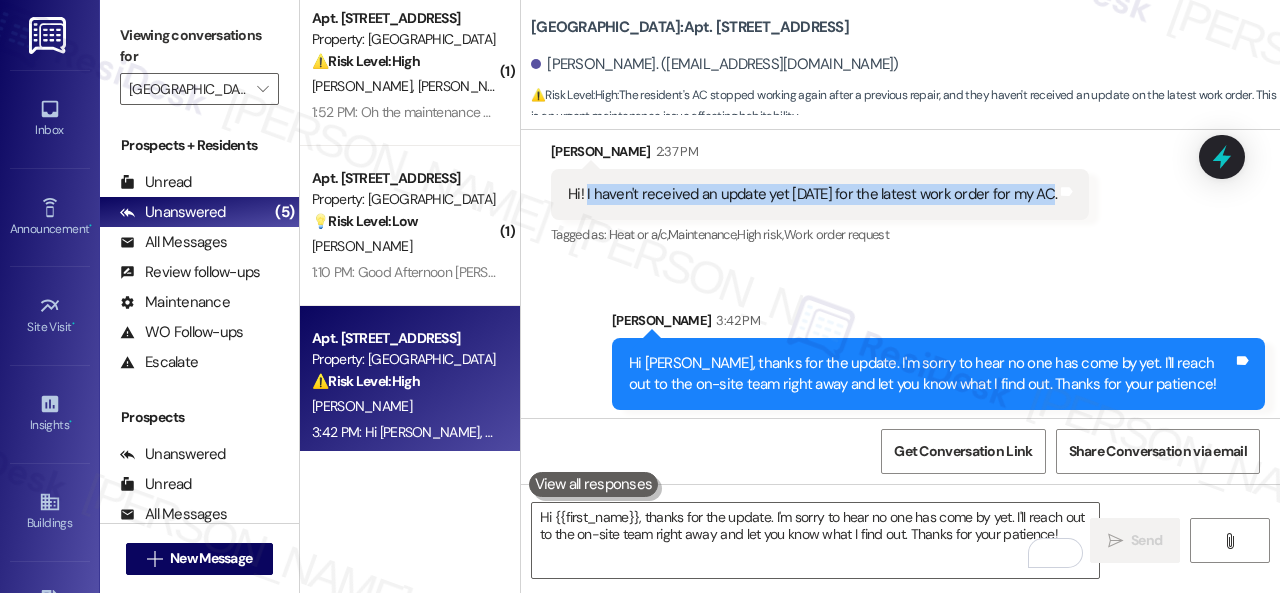 scroll, scrollTop: 29675, scrollLeft: 0, axis: vertical 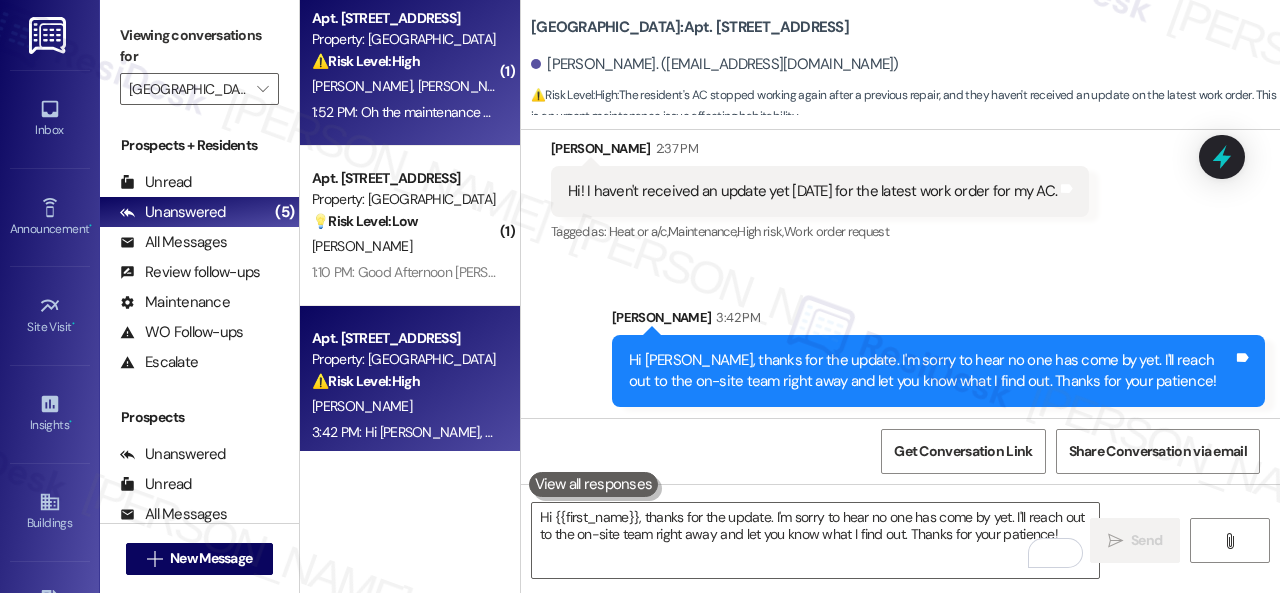 click on "⚠️  Risk Level:  High The resident indicates that a running toilet was leaking a lot of water, which could cause damage. Although the maintenance manager addressed the issue, the resident reports a critical failure in the phone system for reporting maintenance issues and receiving replies. This communication breakdown poses a risk to future emergency reporting and requires urgent attention." at bounding box center (404, 61) 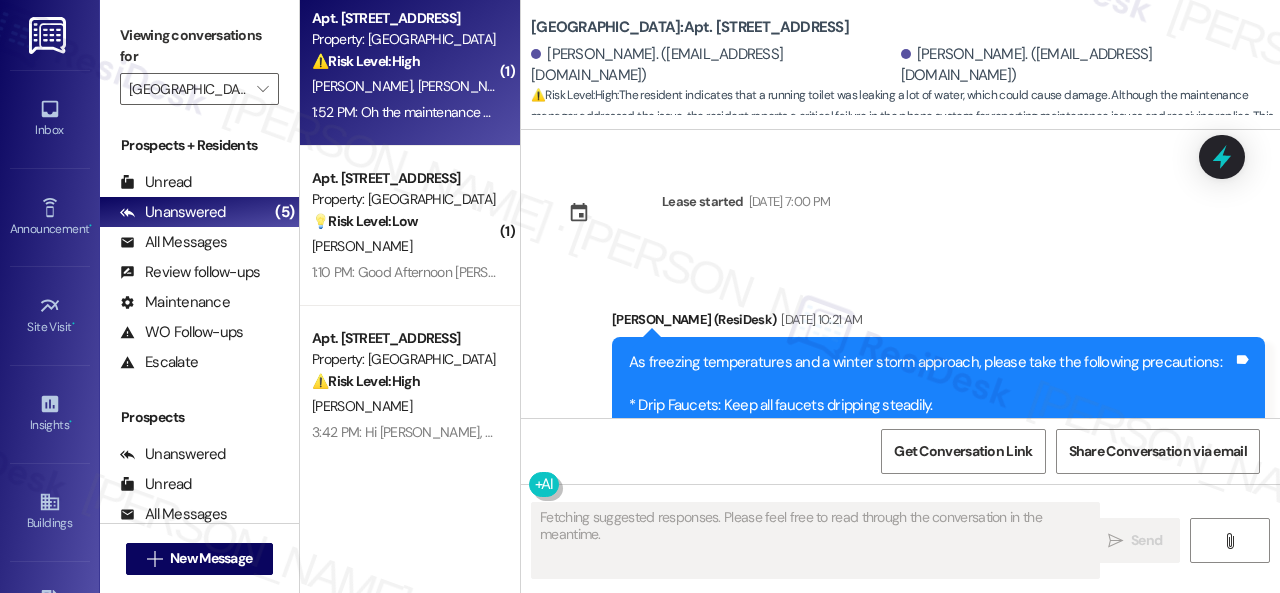 scroll, scrollTop: 27476, scrollLeft: 0, axis: vertical 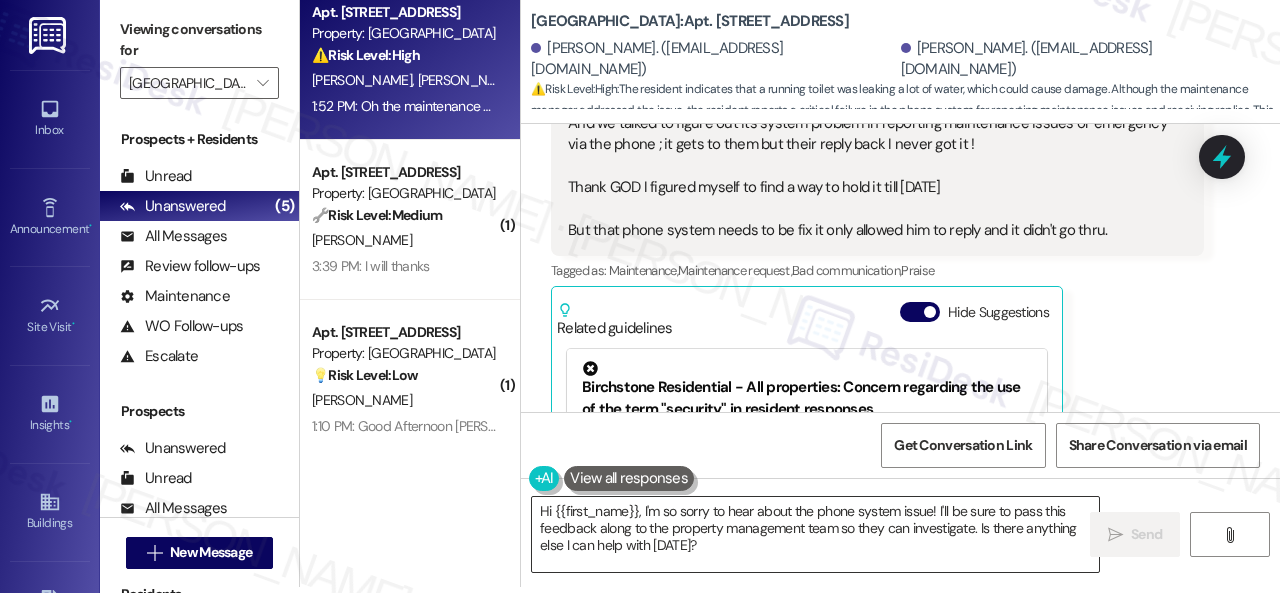 drag, startPoint x: 643, startPoint y: 511, endPoint x: 531, endPoint y: 503, distance: 112.28535 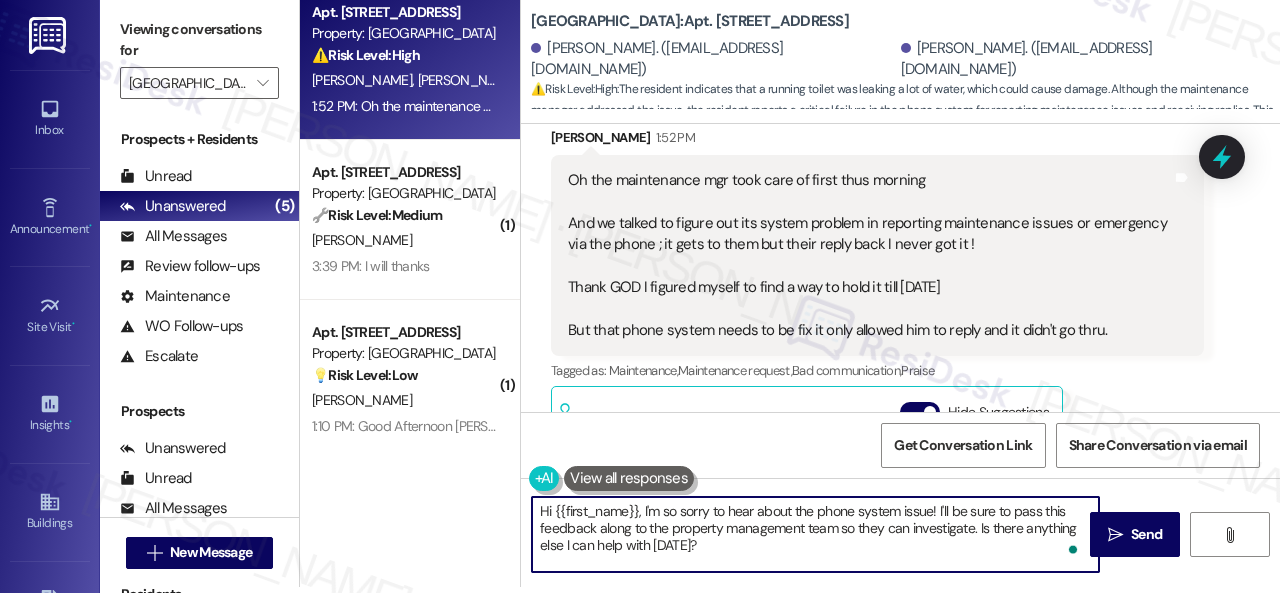 scroll, scrollTop: 26876, scrollLeft: 0, axis: vertical 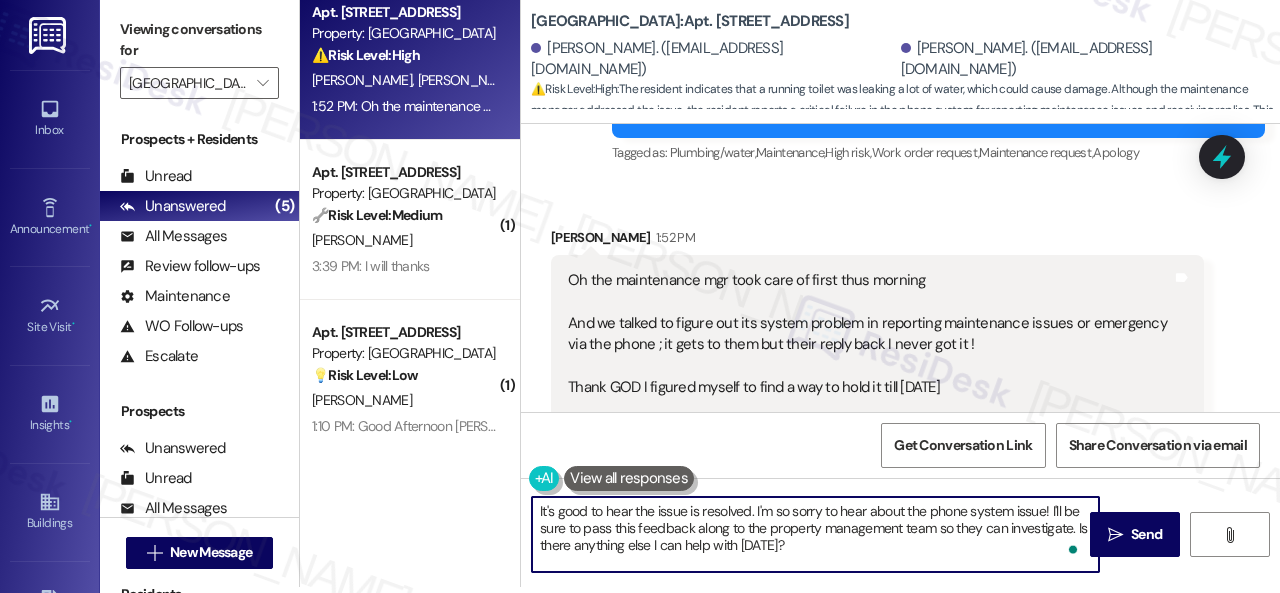 click on "It's good to hear the issue is resolved. I'm so sorry to hear about the phone system issue! I'll be sure to pass this feedback along to the property management team so they can investigate. Is there anything else I can help with [DATE]?" at bounding box center (815, 534) 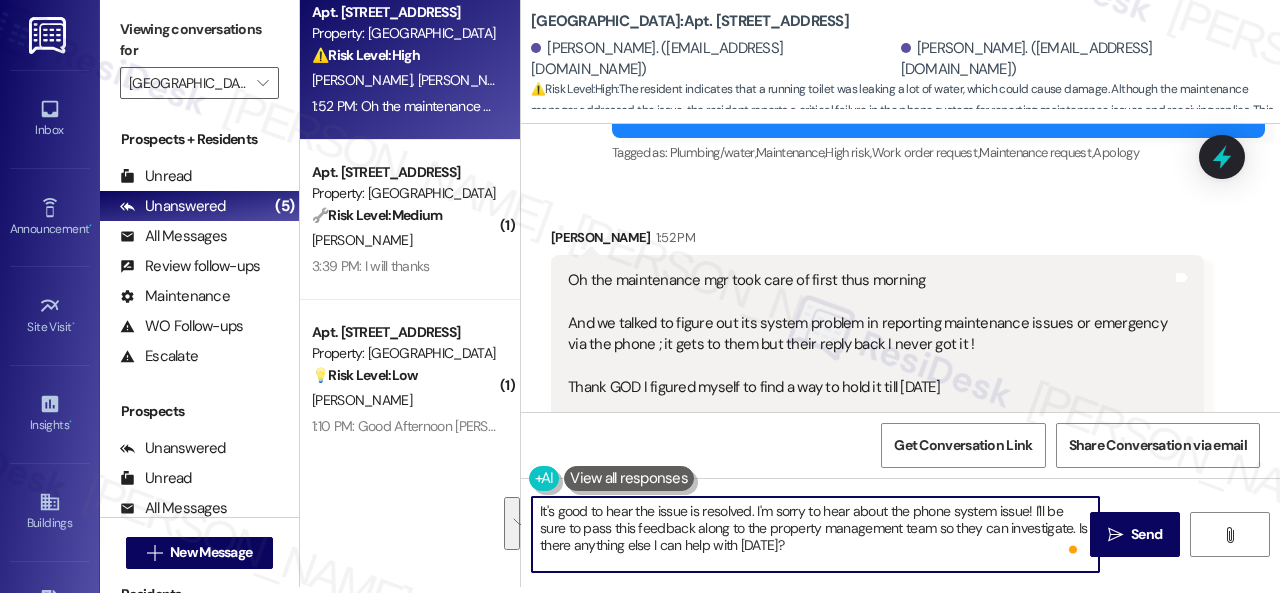 drag, startPoint x: 1030, startPoint y: 511, endPoint x: 1030, endPoint y: 541, distance: 30 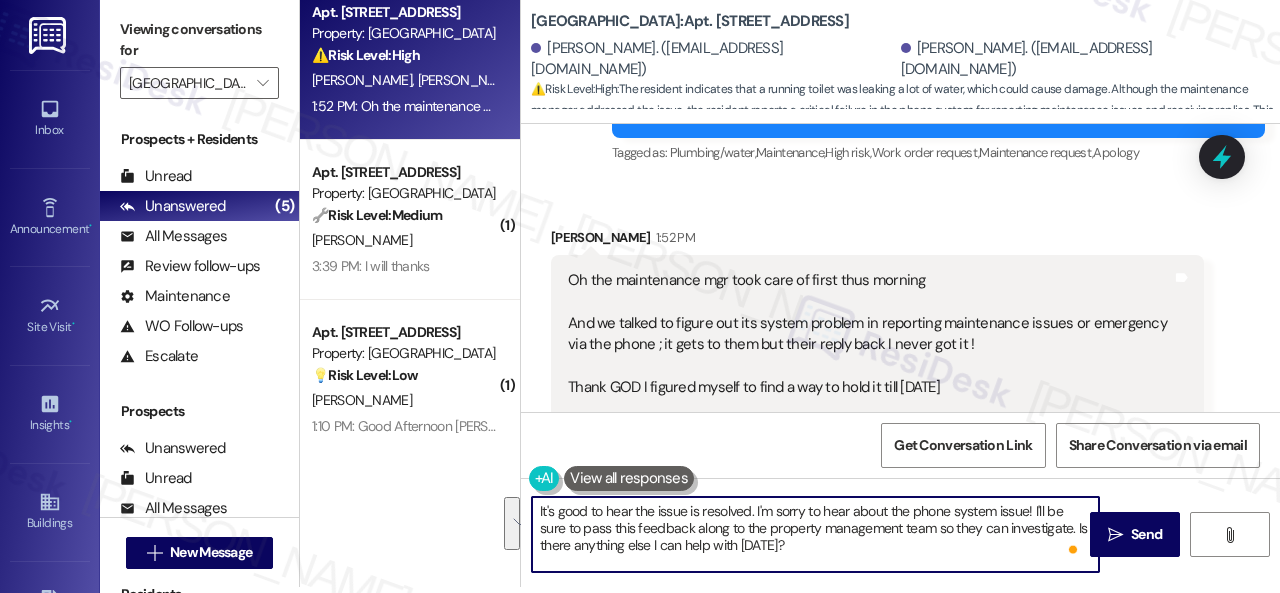 click on "It's good to hear the issue is resolved. I'm sorry to hear about the phone system issue! I'll be sure to pass this feedback along to the property management team so they can investigate. Is there anything else I can help with [DATE]?" at bounding box center (815, 534) 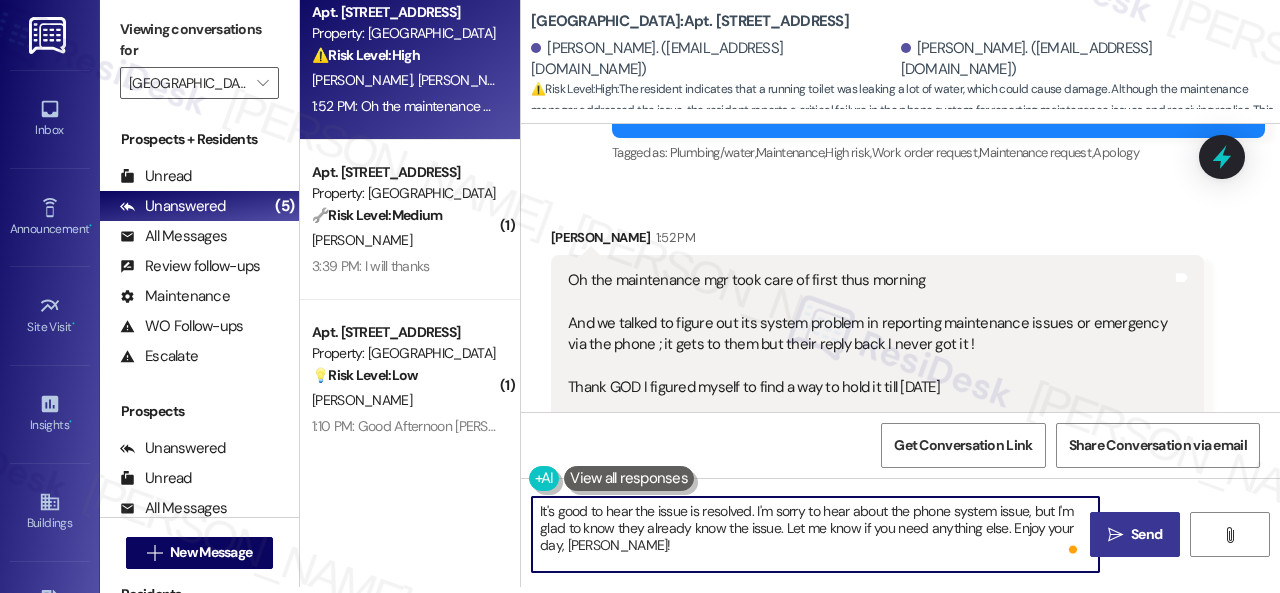 type on "It's good to hear the issue is resolved. I'm sorry to hear about the phone system issue, but I'm glad to know they already know the issue. Let me know if you need anything else. Enjoy your day, [PERSON_NAME]!" 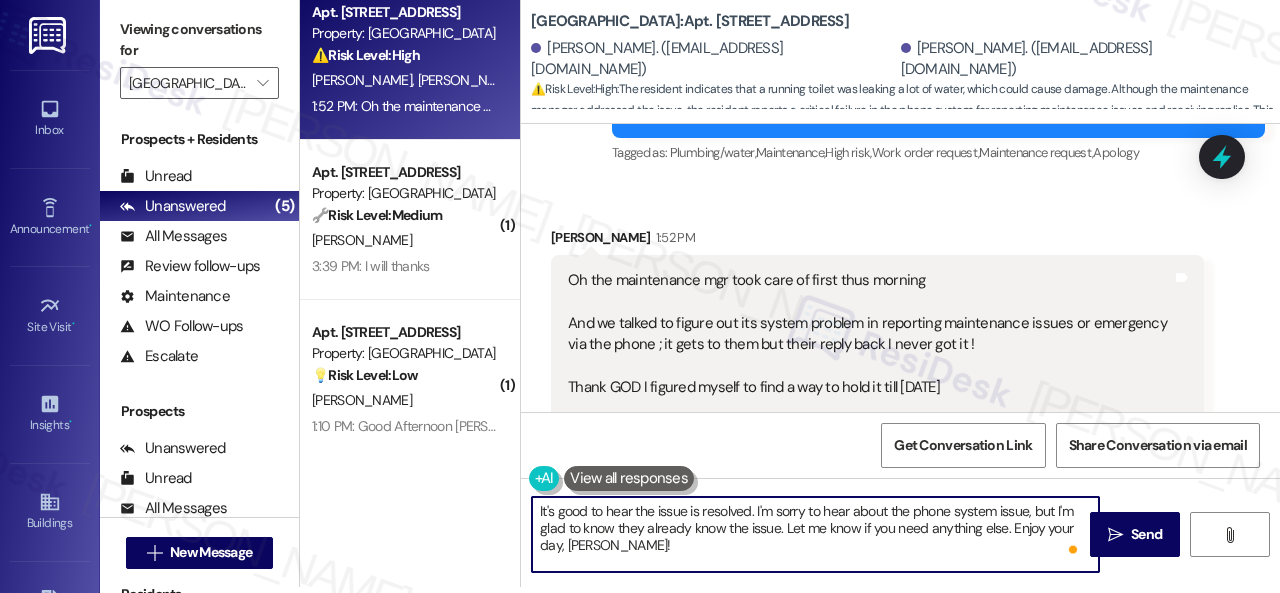 drag, startPoint x: 1113, startPoint y: 537, endPoint x: 1124, endPoint y: 490, distance: 48.270073 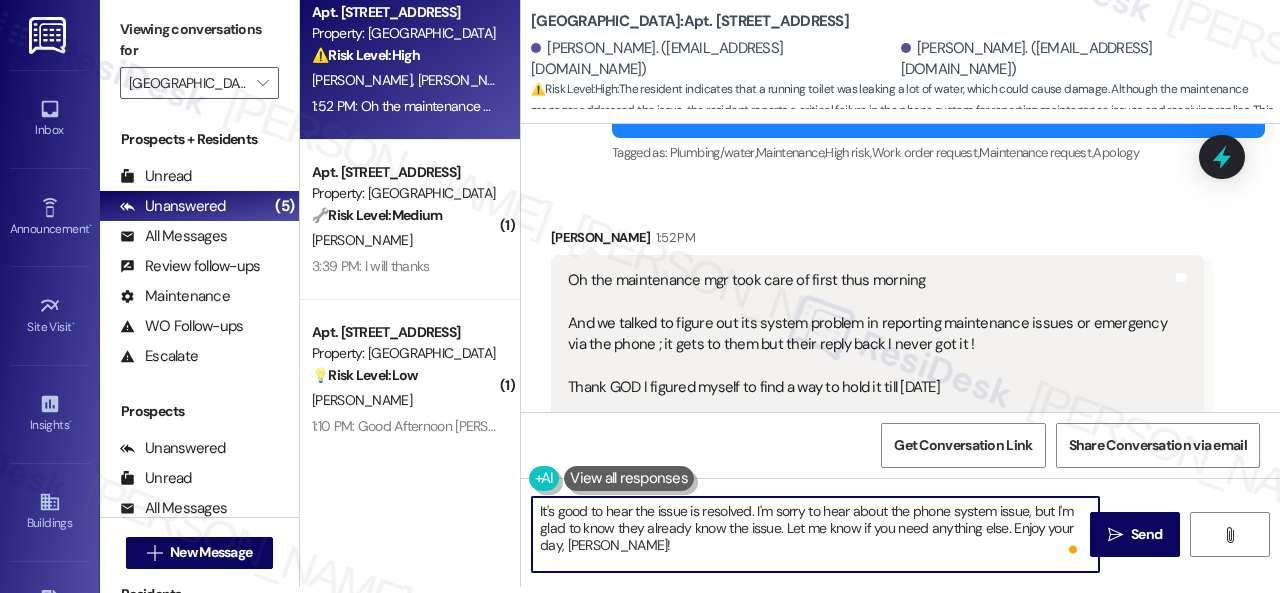 click on "" at bounding box center (1115, 535) 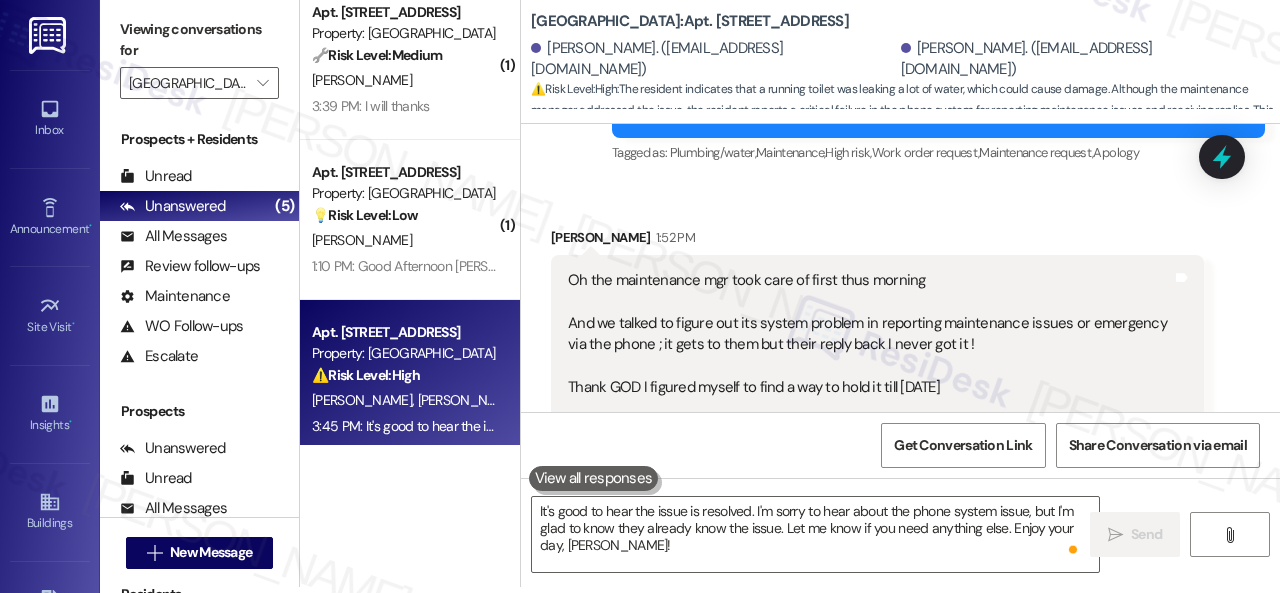 scroll, scrollTop: 0, scrollLeft: 0, axis: both 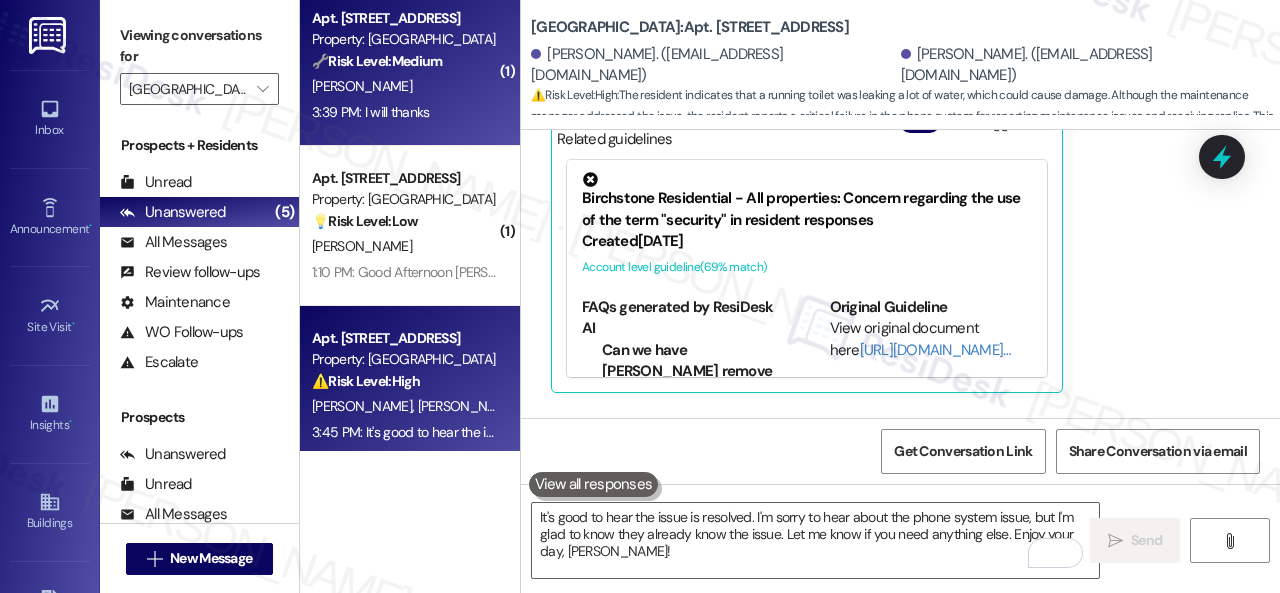 click on "[PERSON_NAME]" at bounding box center [404, 86] 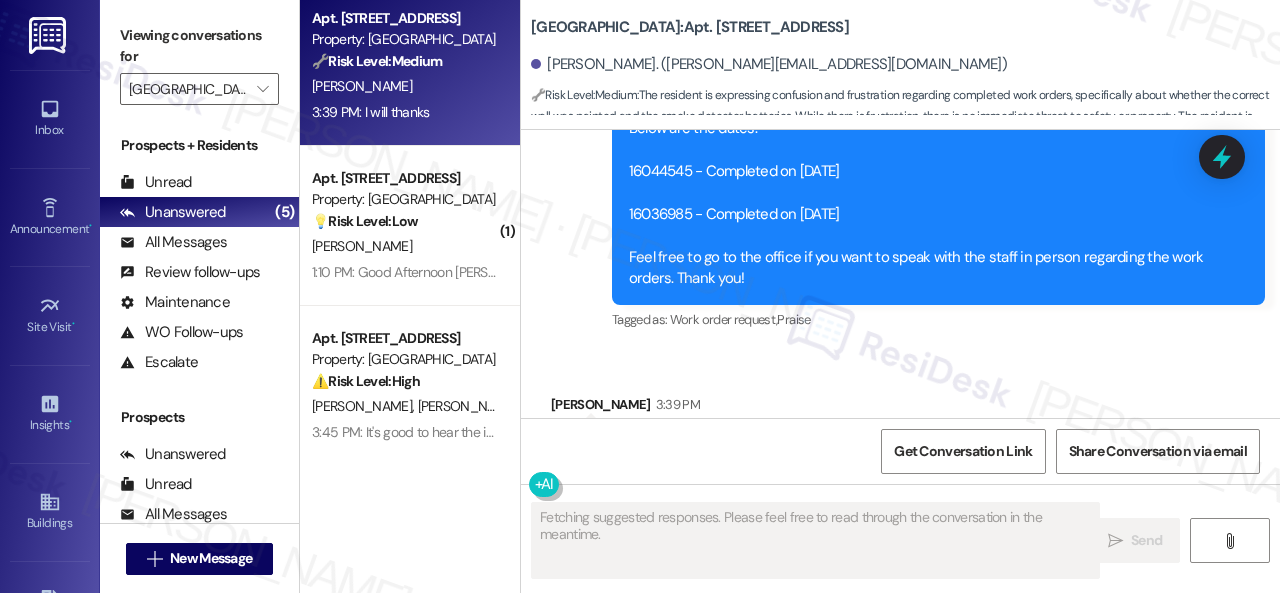 scroll, scrollTop: 24764, scrollLeft: 0, axis: vertical 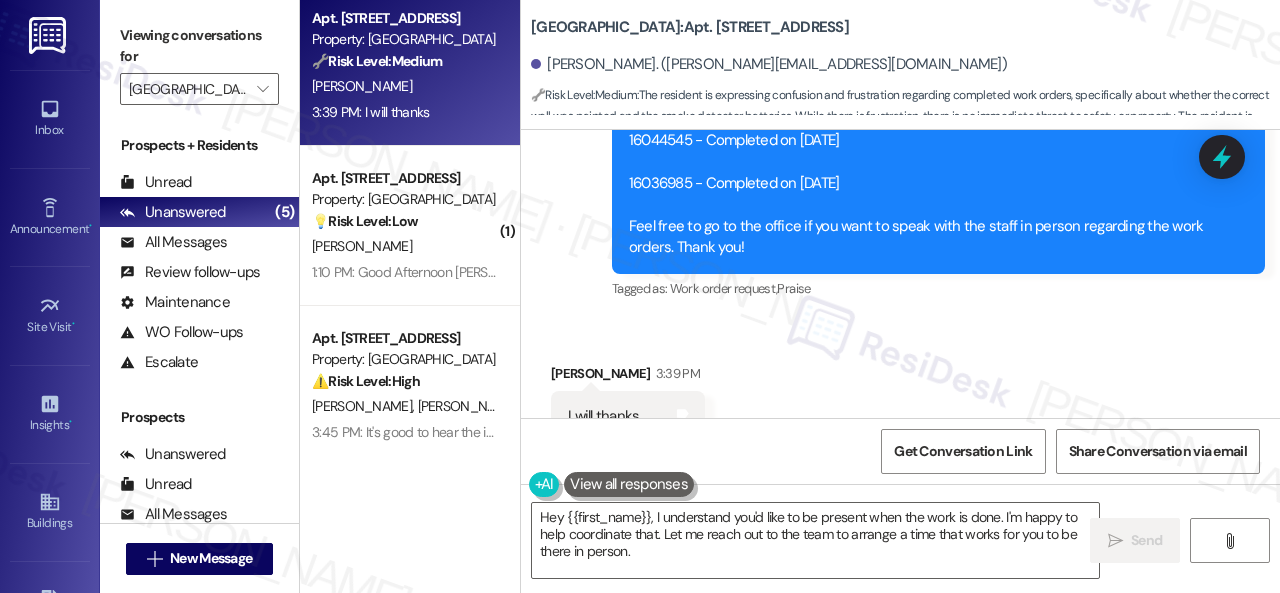 drag, startPoint x: 662, startPoint y: 549, endPoint x: 422, endPoint y: 463, distance: 254.94313 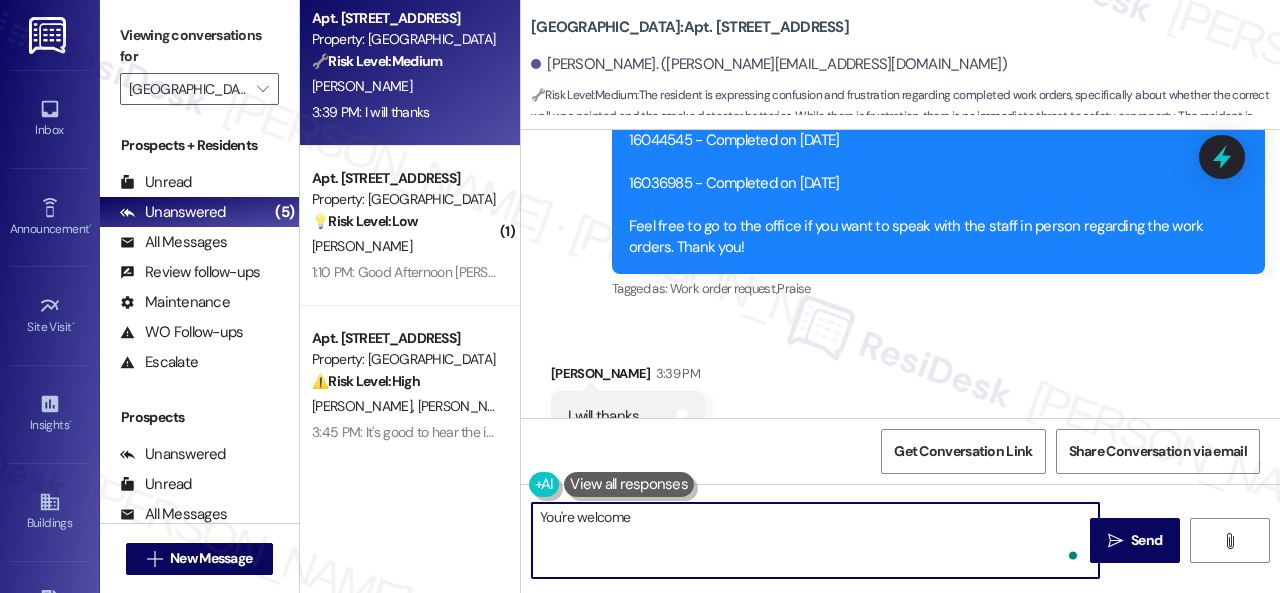 type on "You're welcome!" 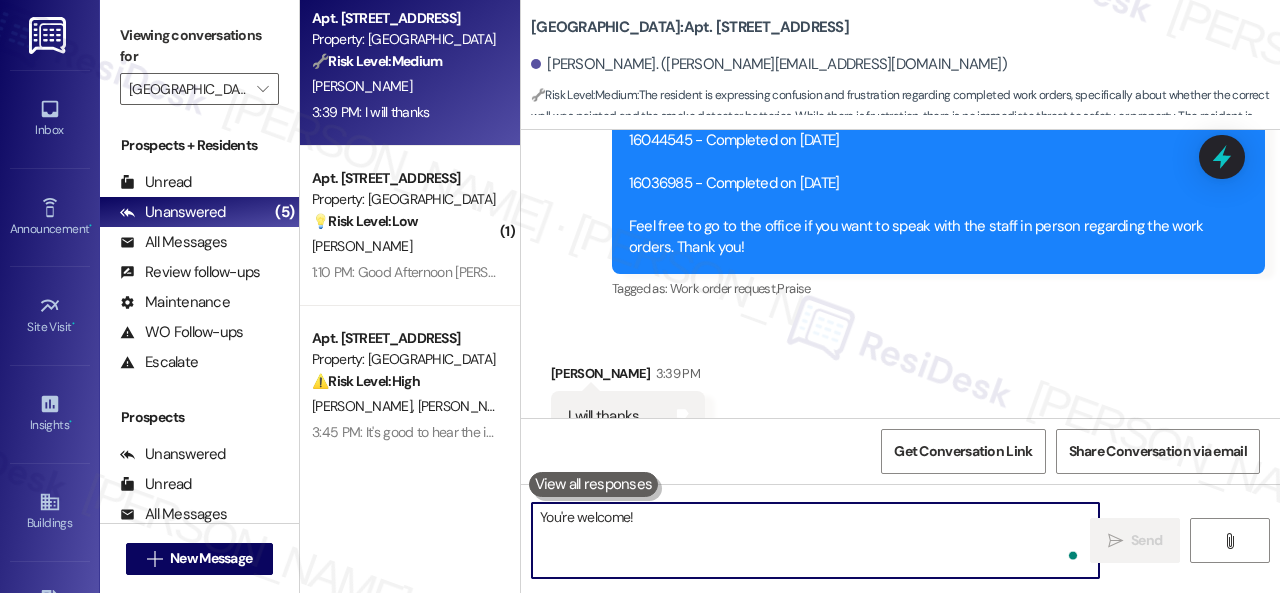 scroll, scrollTop: 24763, scrollLeft: 0, axis: vertical 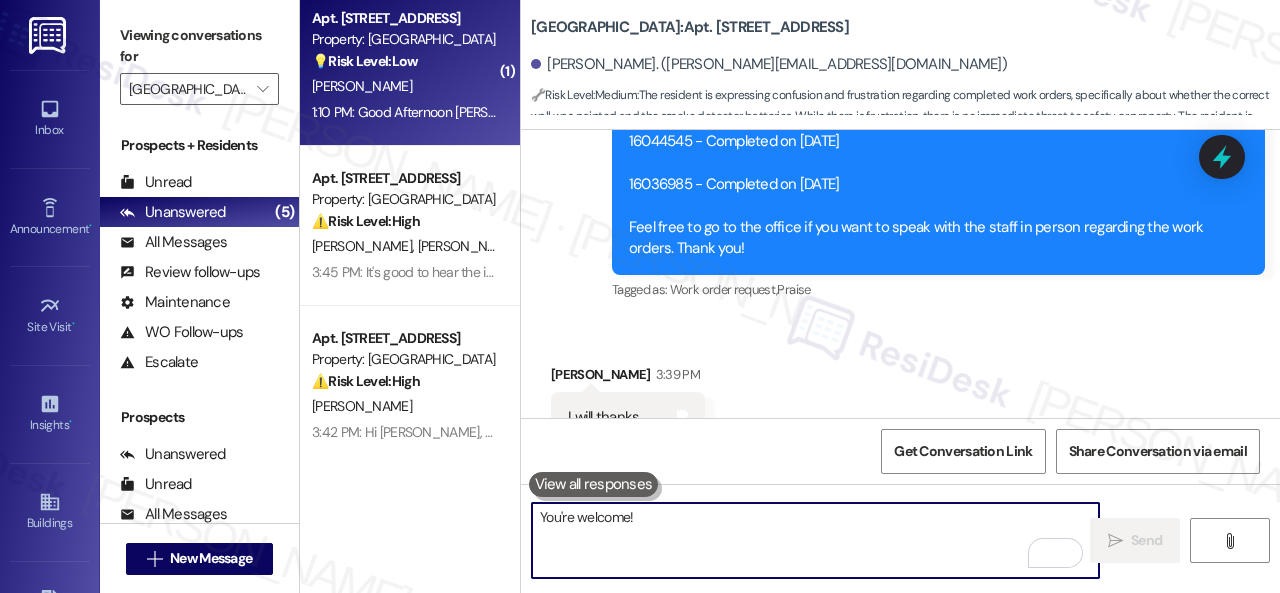 type 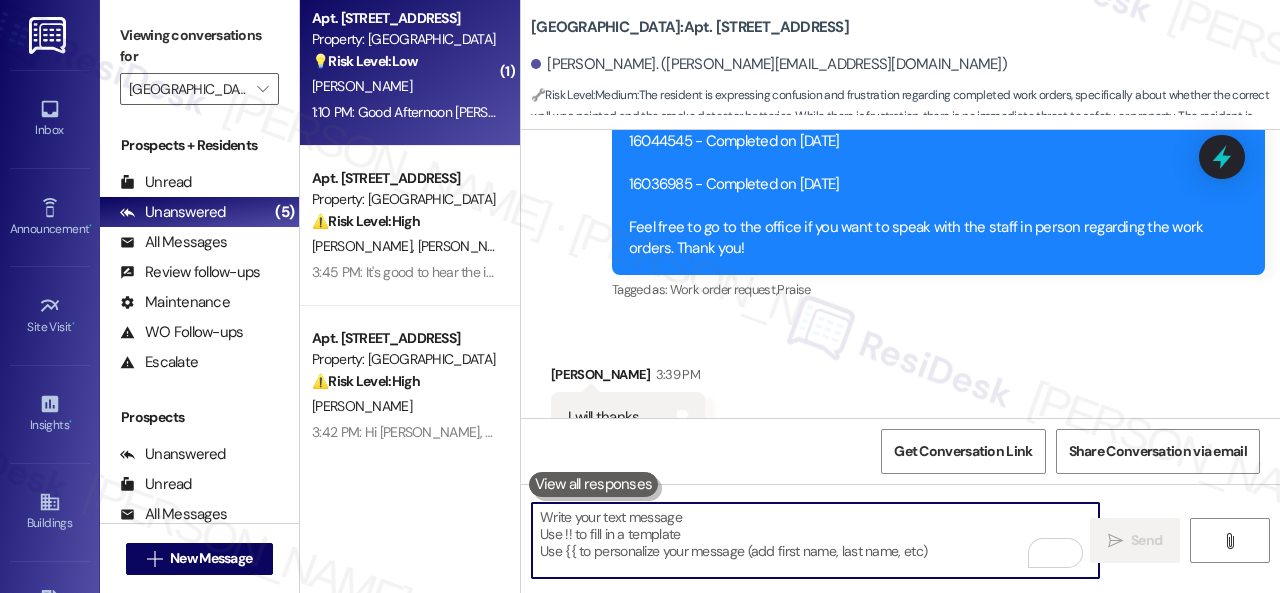 click on "[PERSON_NAME]" at bounding box center [404, 86] 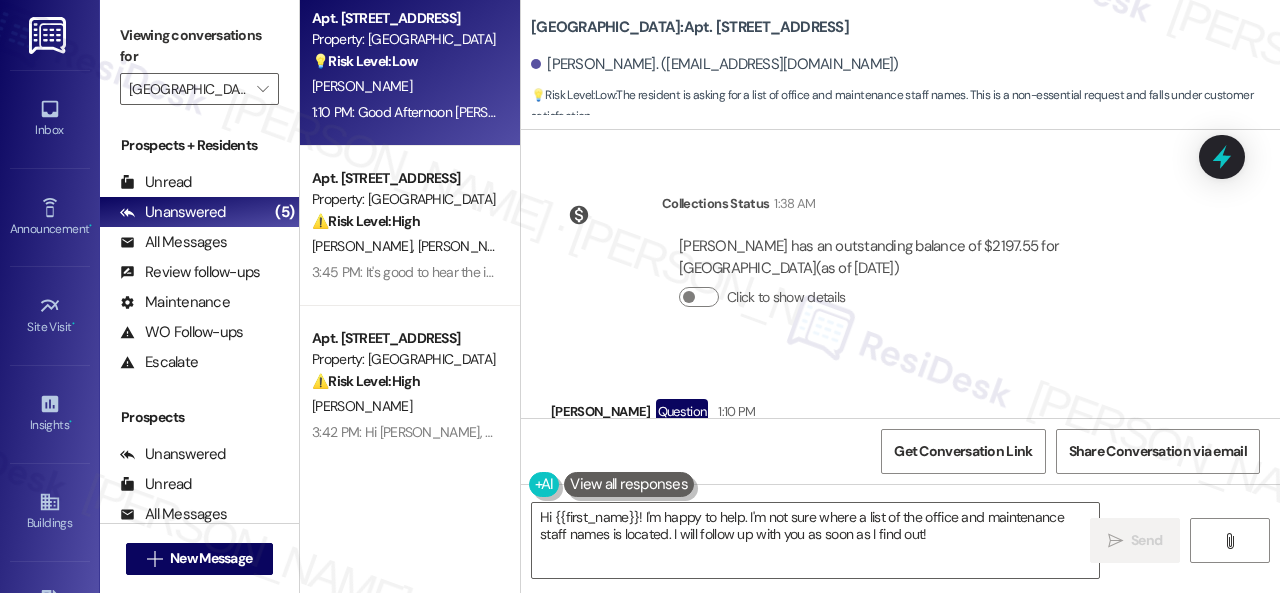 scroll, scrollTop: 34815, scrollLeft: 0, axis: vertical 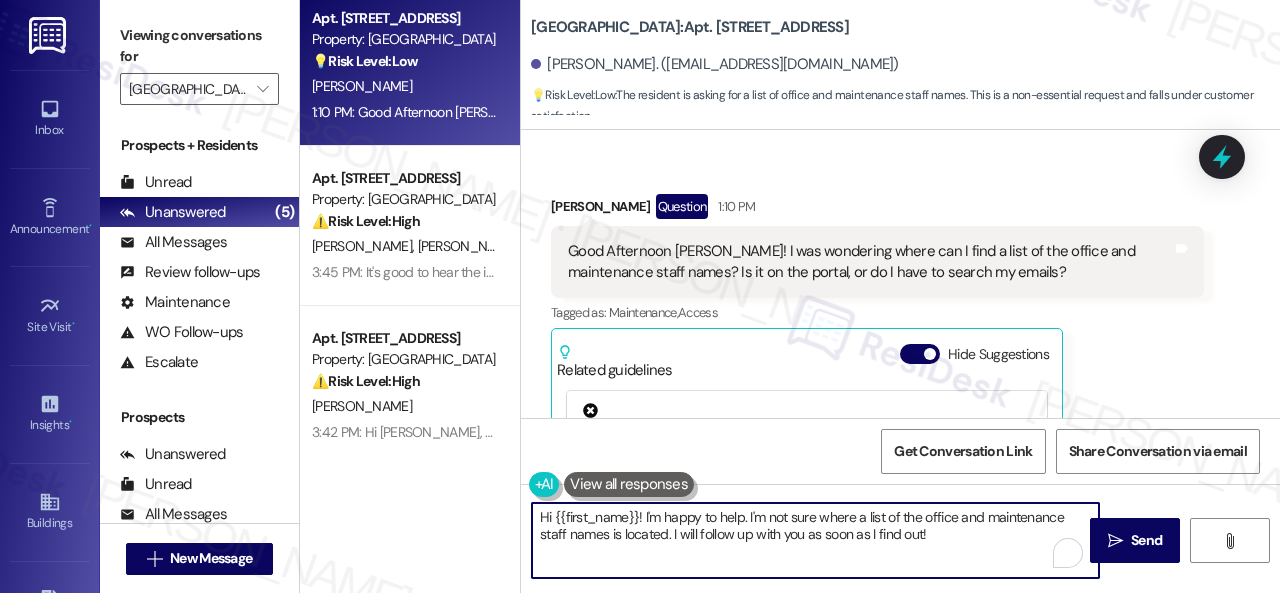 drag, startPoint x: 645, startPoint y: 516, endPoint x: 748, endPoint y: 519, distance: 103.04368 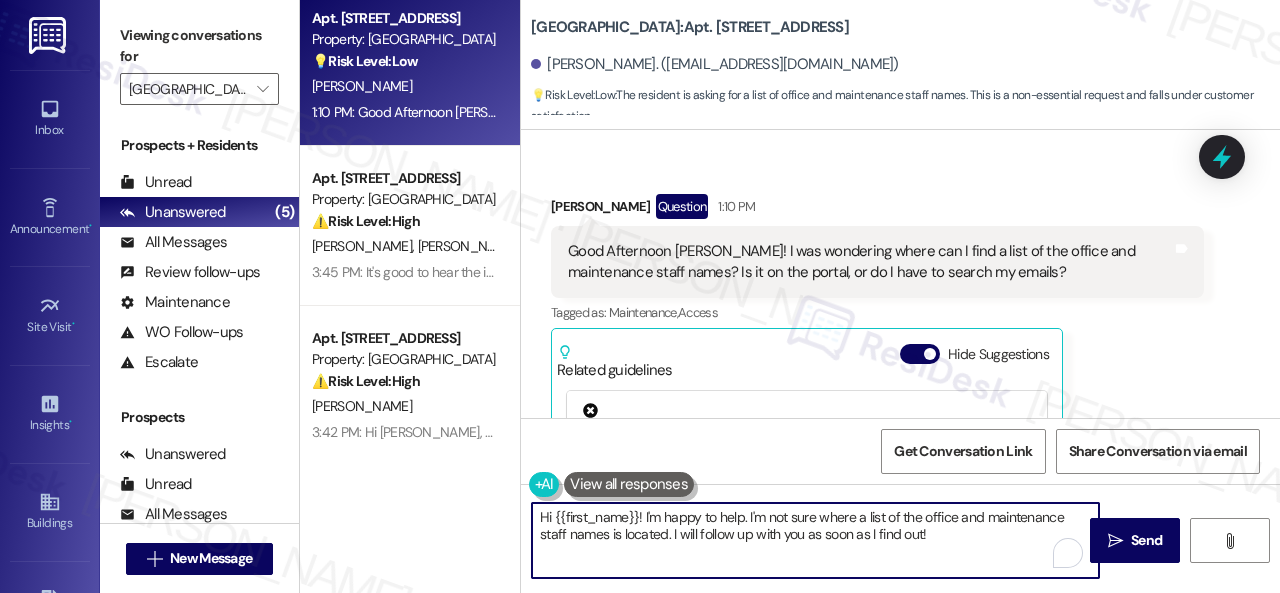 click on "Hi {{first_name}}! I'm happy to help. I'm not sure where a list of the office and maintenance staff names is located. I will follow up with you as soon as I find out!" at bounding box center (815, 540) 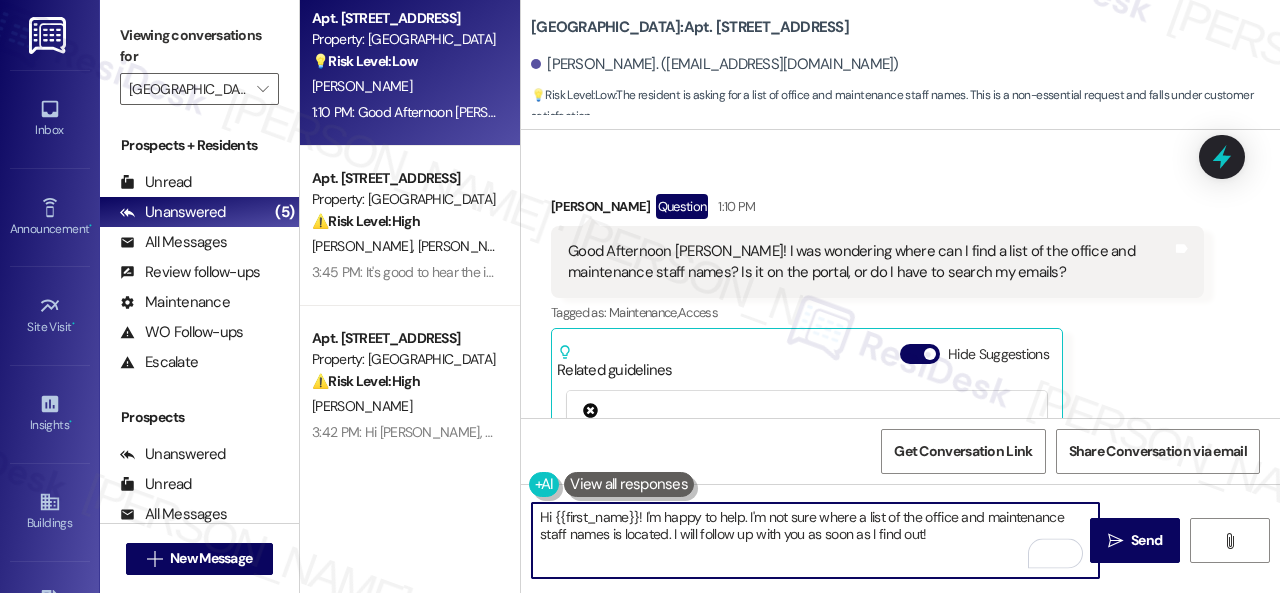 type on "Hi {{first_name}}! I'm not sure where a list of the office and maintenance staff names is located. I will follow up with you as soon as I find out!" 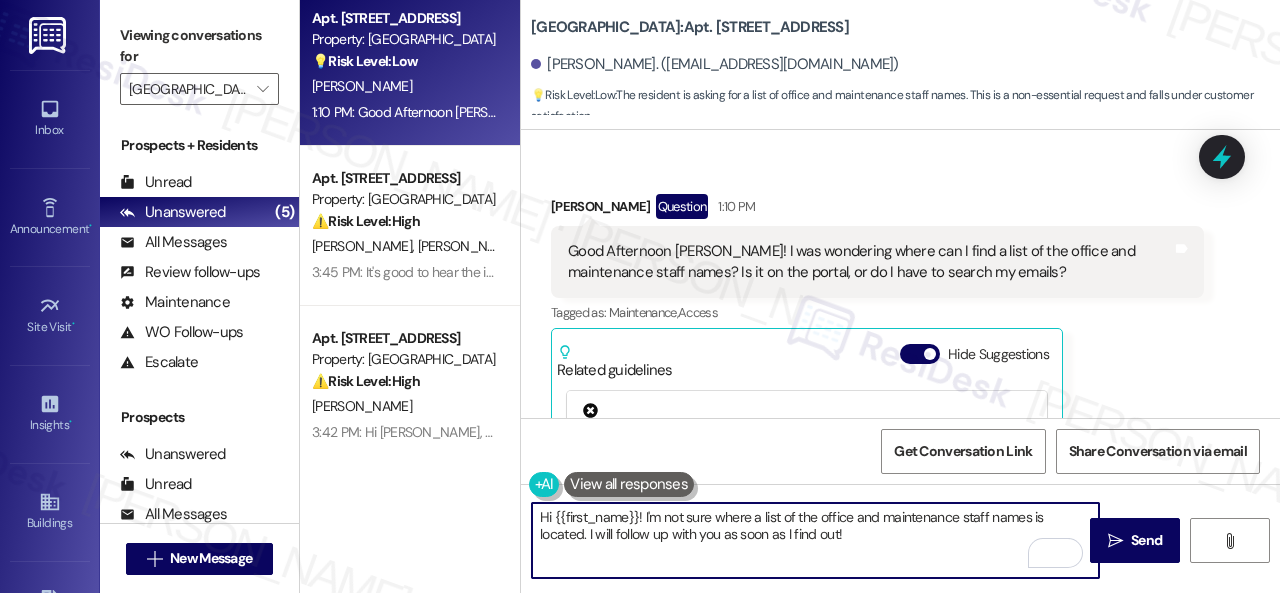 click on "Hi {{first_name}}! I'm not sure where a list of the office and maintenance staff names is located. I will follow up with you as soon as I find out!" at bounding box center (815, 540) 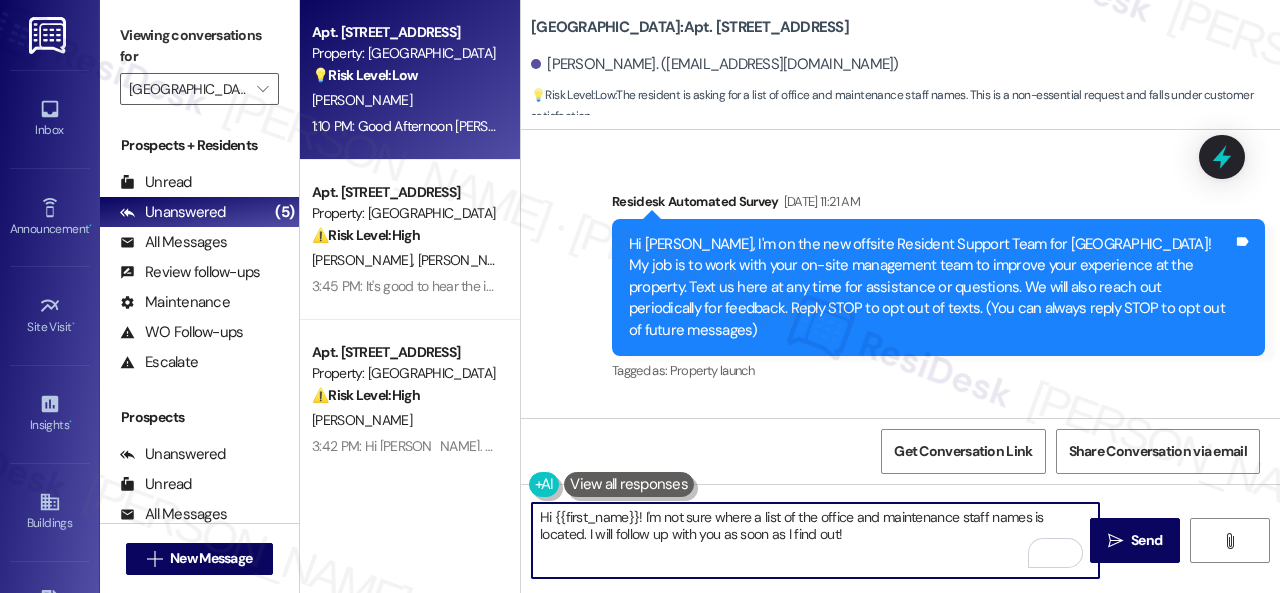 scroll, scrollTop: 0, scrollLeft: 0, axis: both 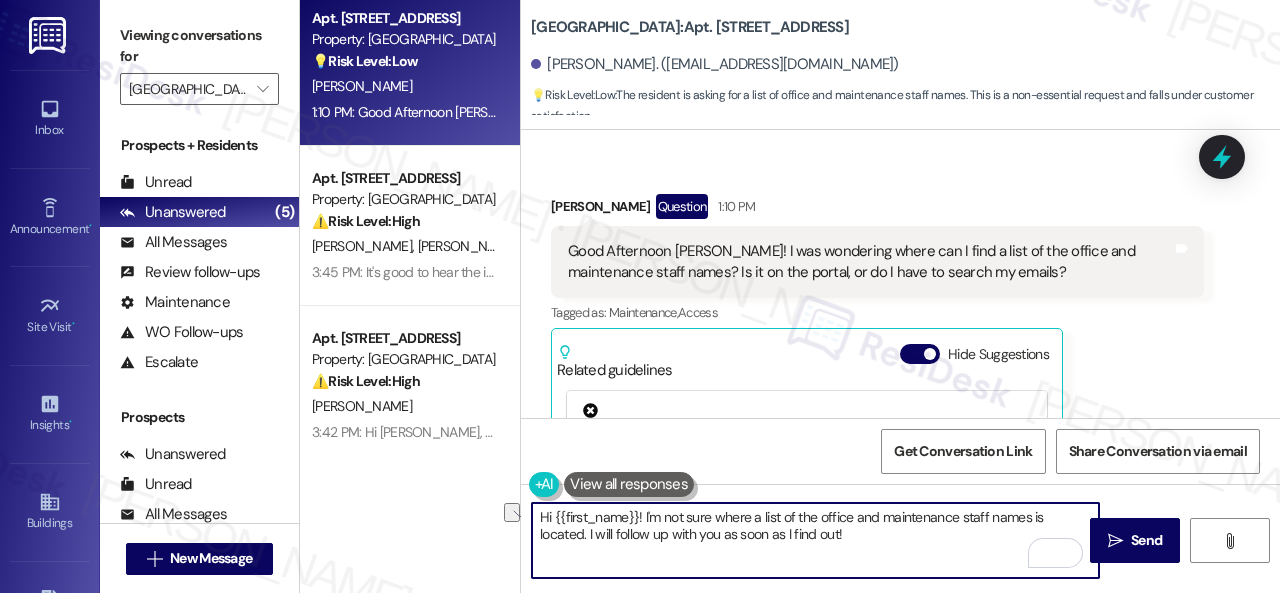 drag, startPoint x: 588, startPoint y: 530, endPoint x: 862, endPoint y: 537, distance: 274.08942 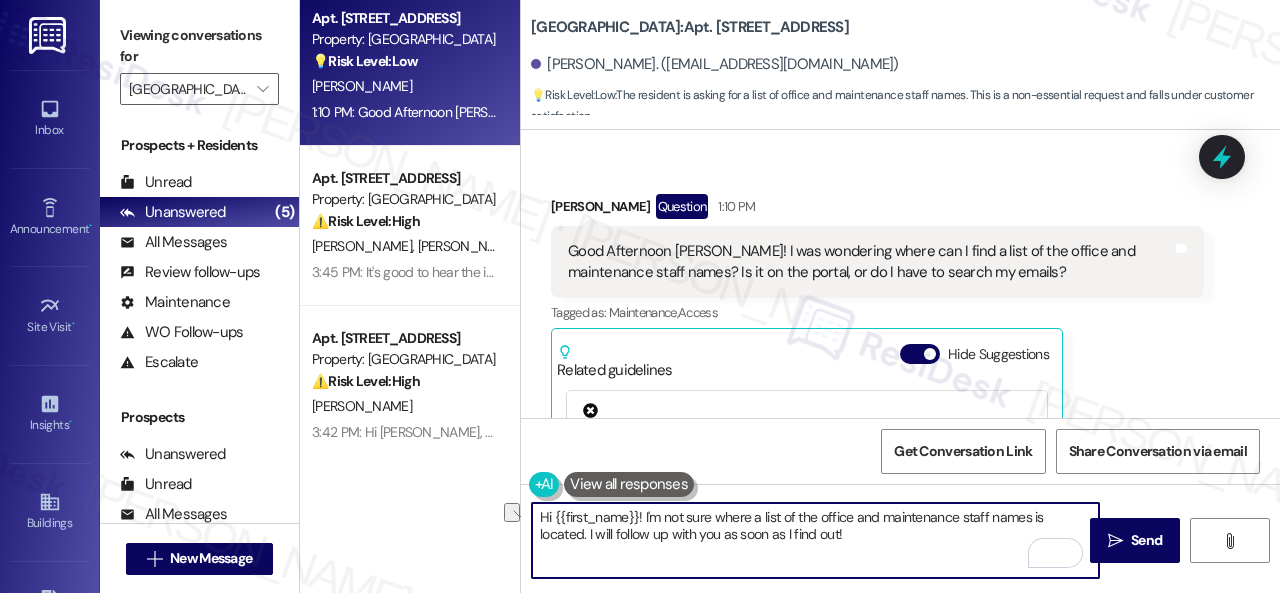 click on "Hi {{first_name}}! I'm not sure where a list of the office and maintenance staff names is located. I will follow up with you as soon as I find out!" at bounding box center [815, 540] 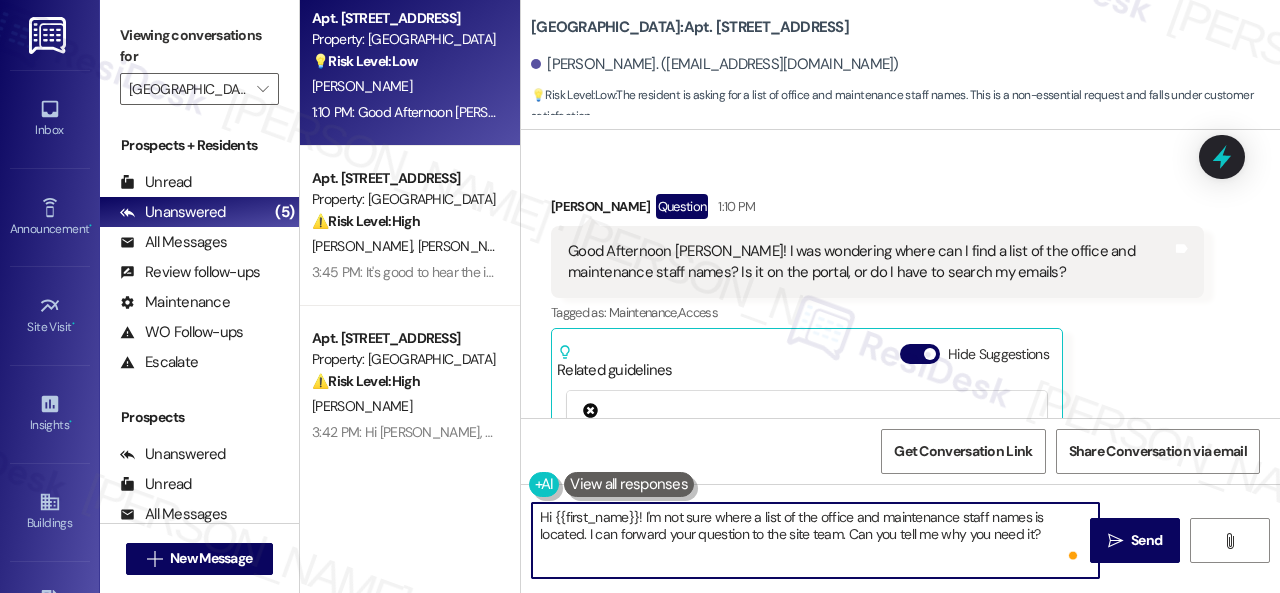 scroll, scrollTop: 34715, scrollLeft: 0, axis: vertical 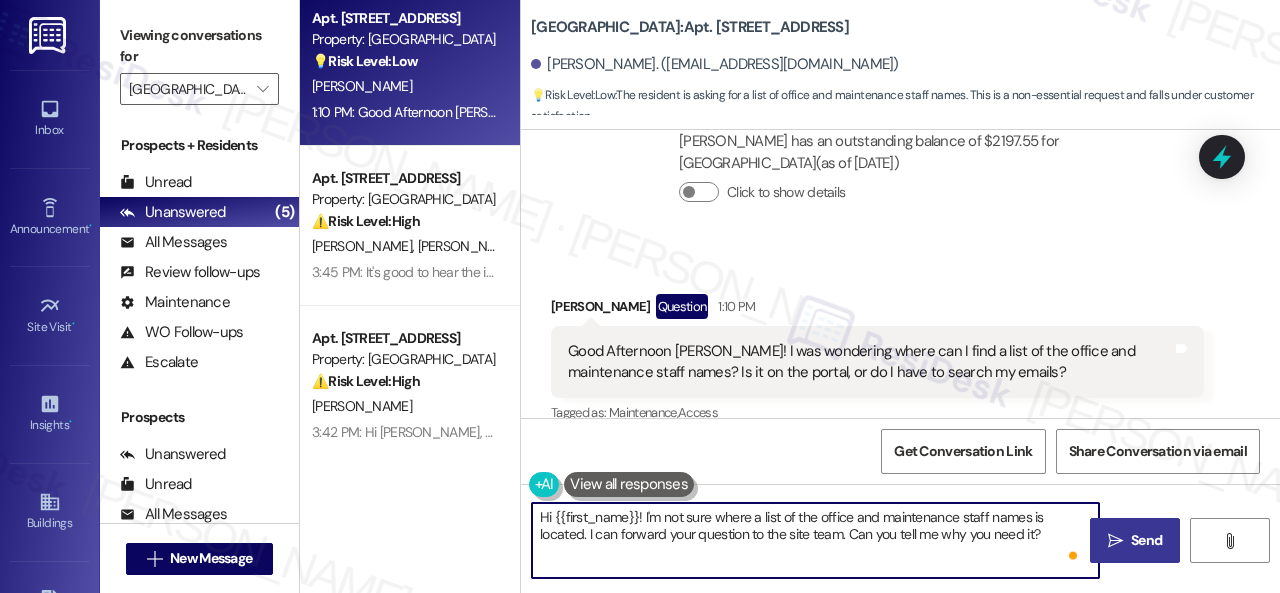 type on "Hi {{first_name}}! I'm not sure where a list of the office and maintenance staff names is located. I can forward your question to the site team. Can you tell me why you need it?" 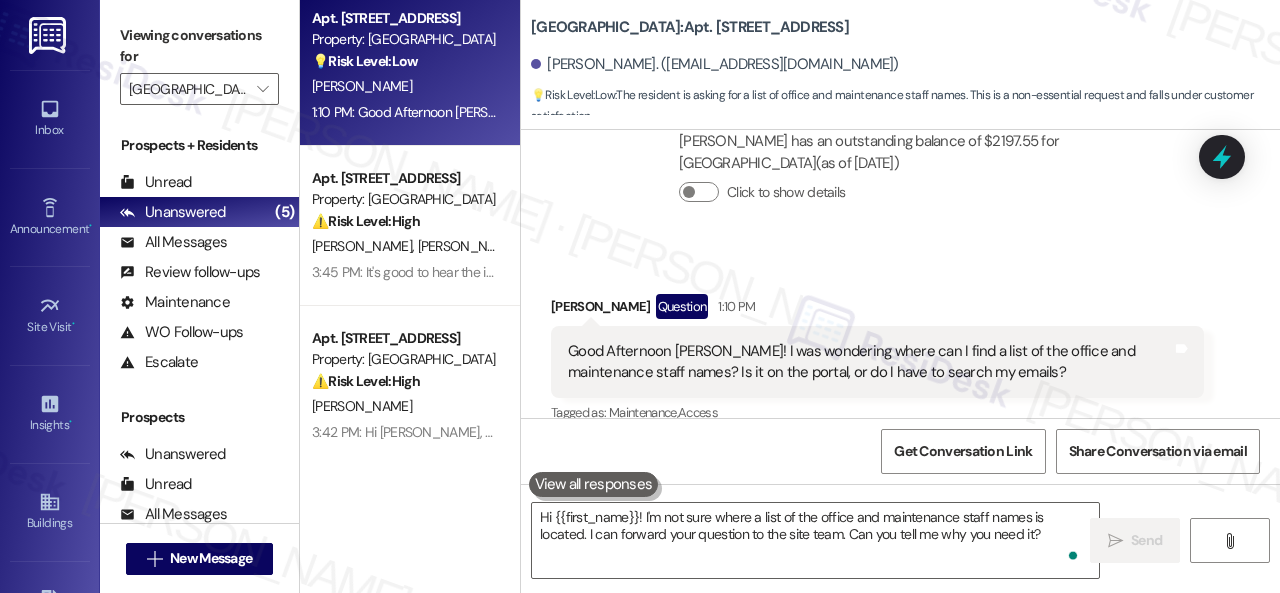 scroll, scrollTop: 34914, scrollLeft: 0, axis: vertical 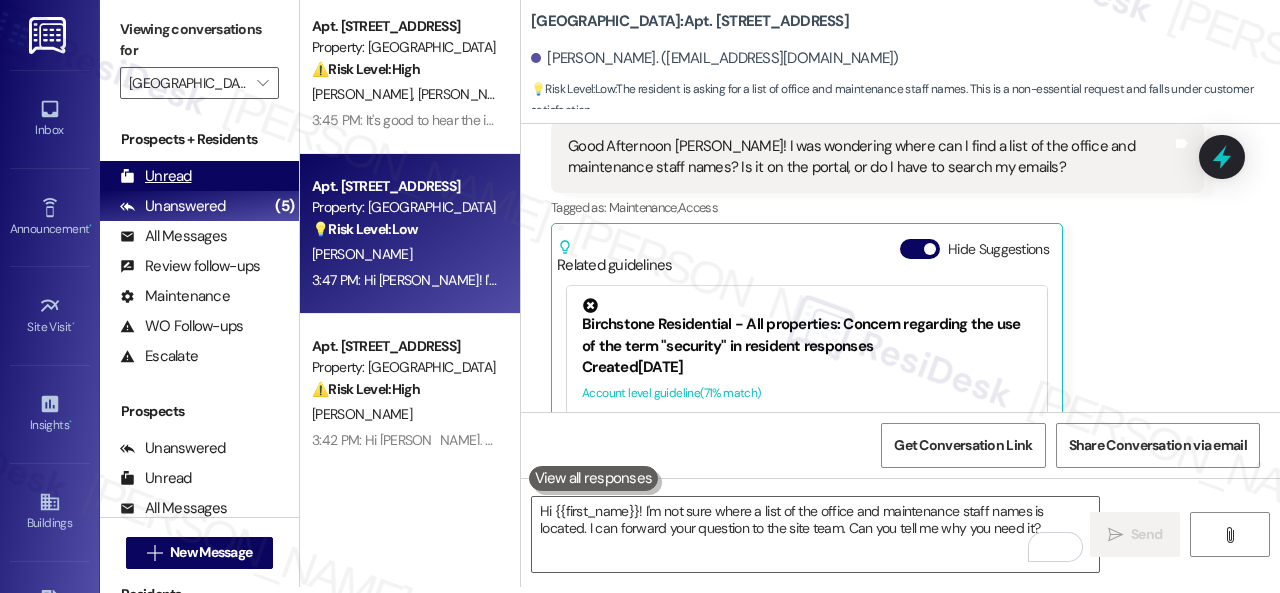 click on "Unread" at bounding box center (156, 176) 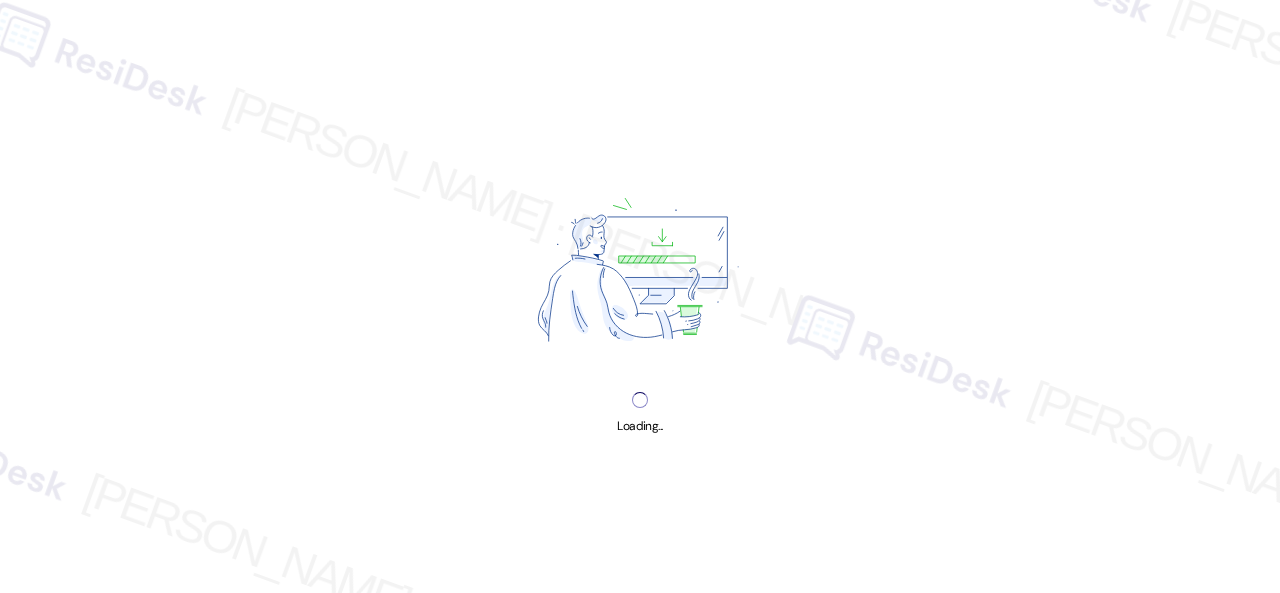 scroll, scrollTop: 0, scrollLeft: 0, axis: both 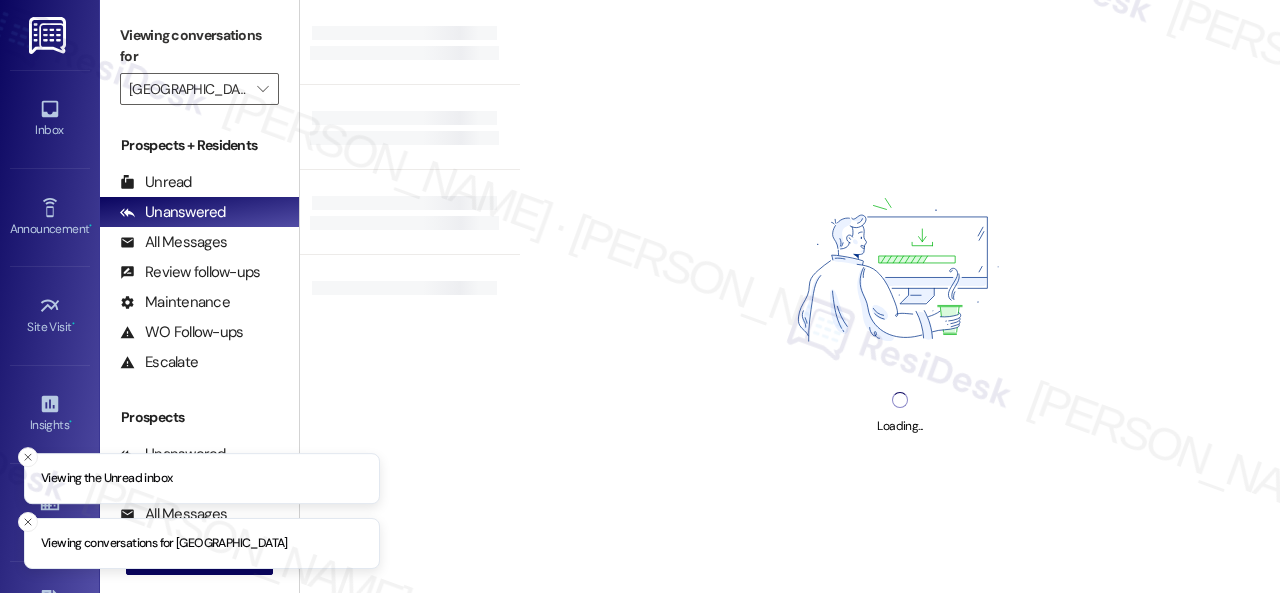 type on "[GEOGRAPHIC_DATA]" 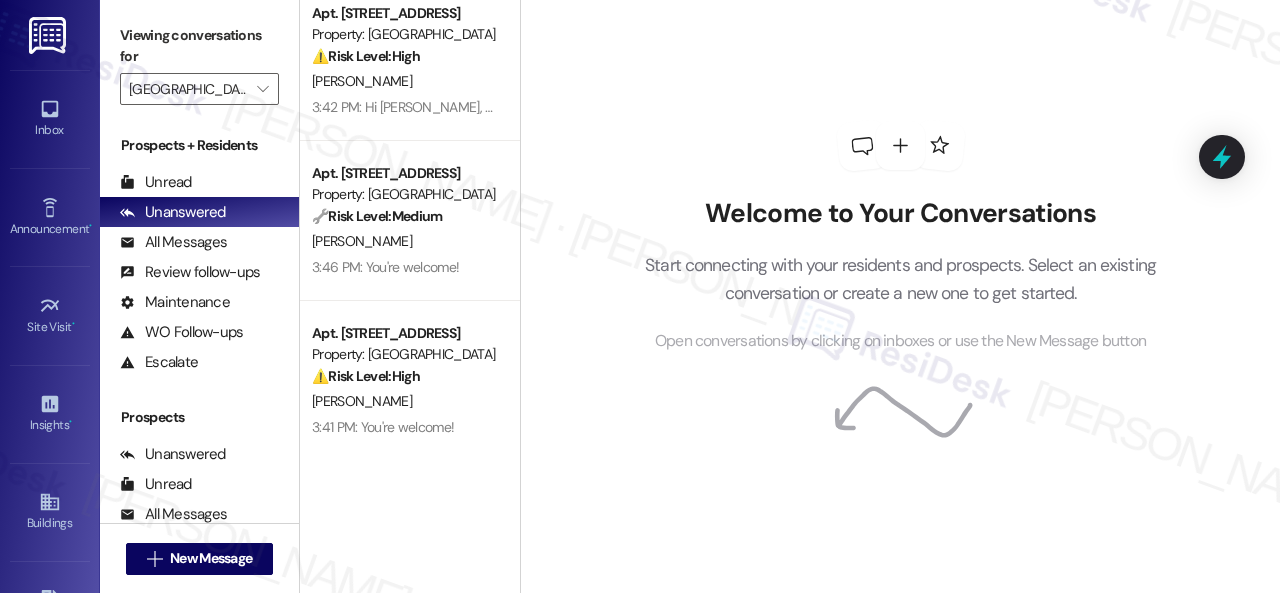 scroll, scrollTop: 348, scrollLeft: 0, axis: vertical 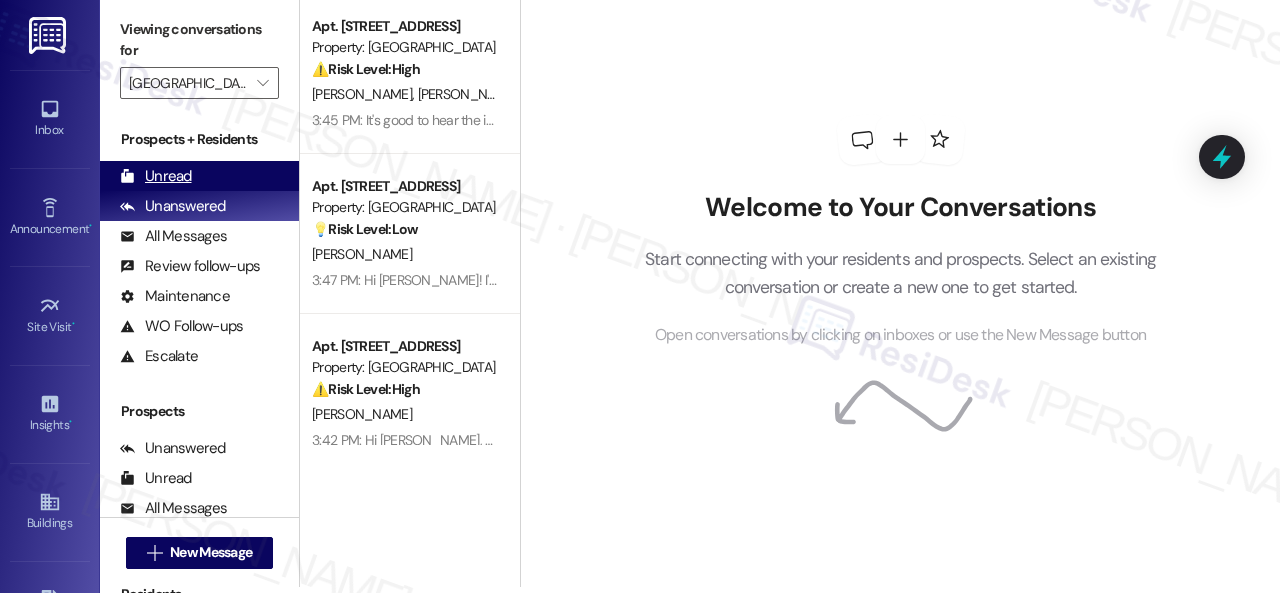 click on "Unread" at bounding box center (156, 176) 